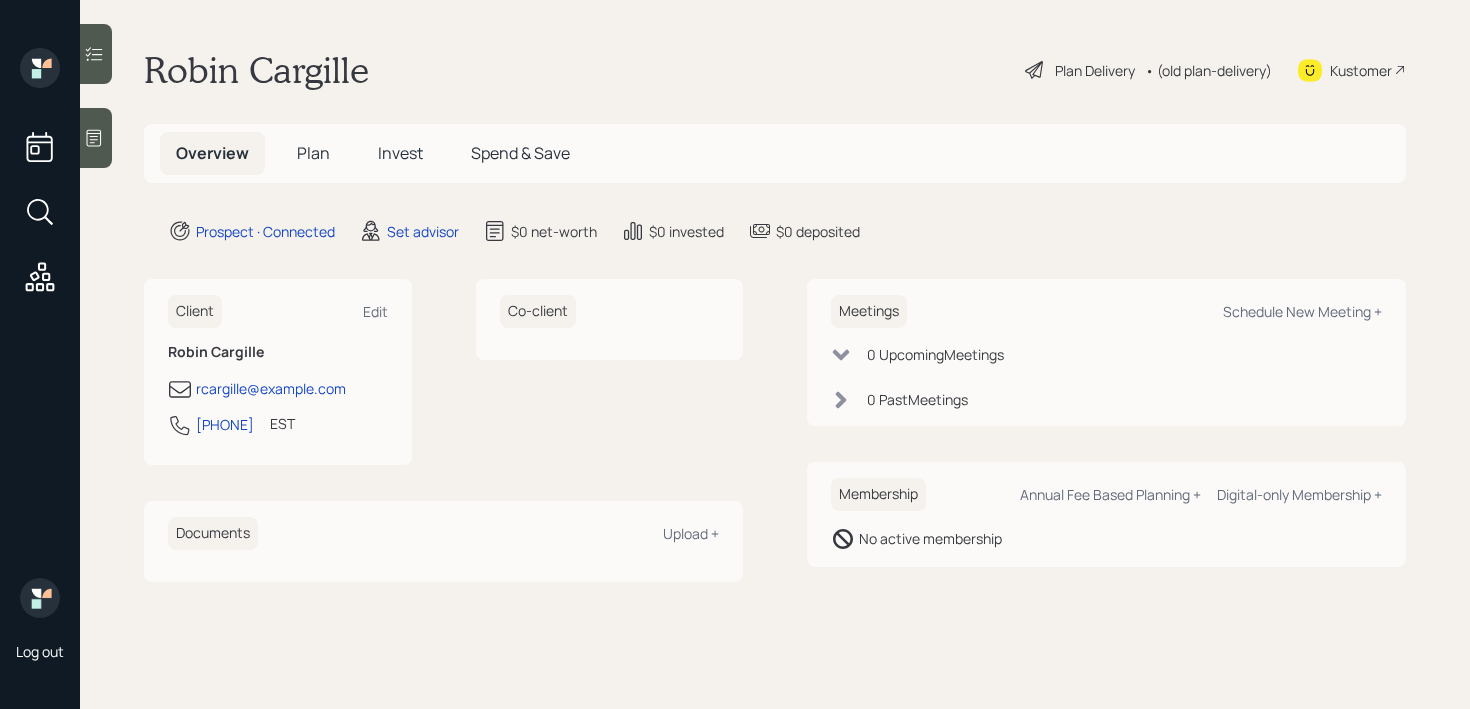 scroll, scrollTop: 0, scrollLeft: 0, axis: both 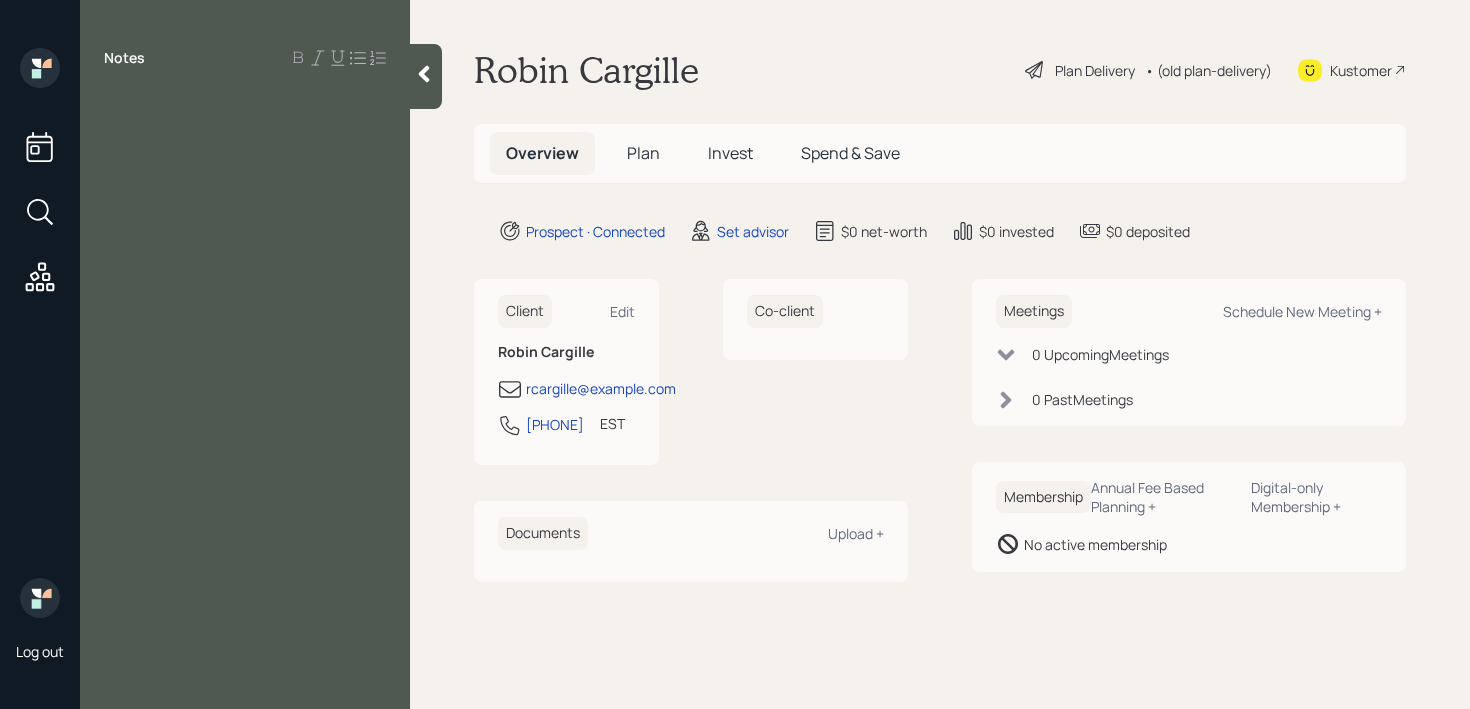 paste 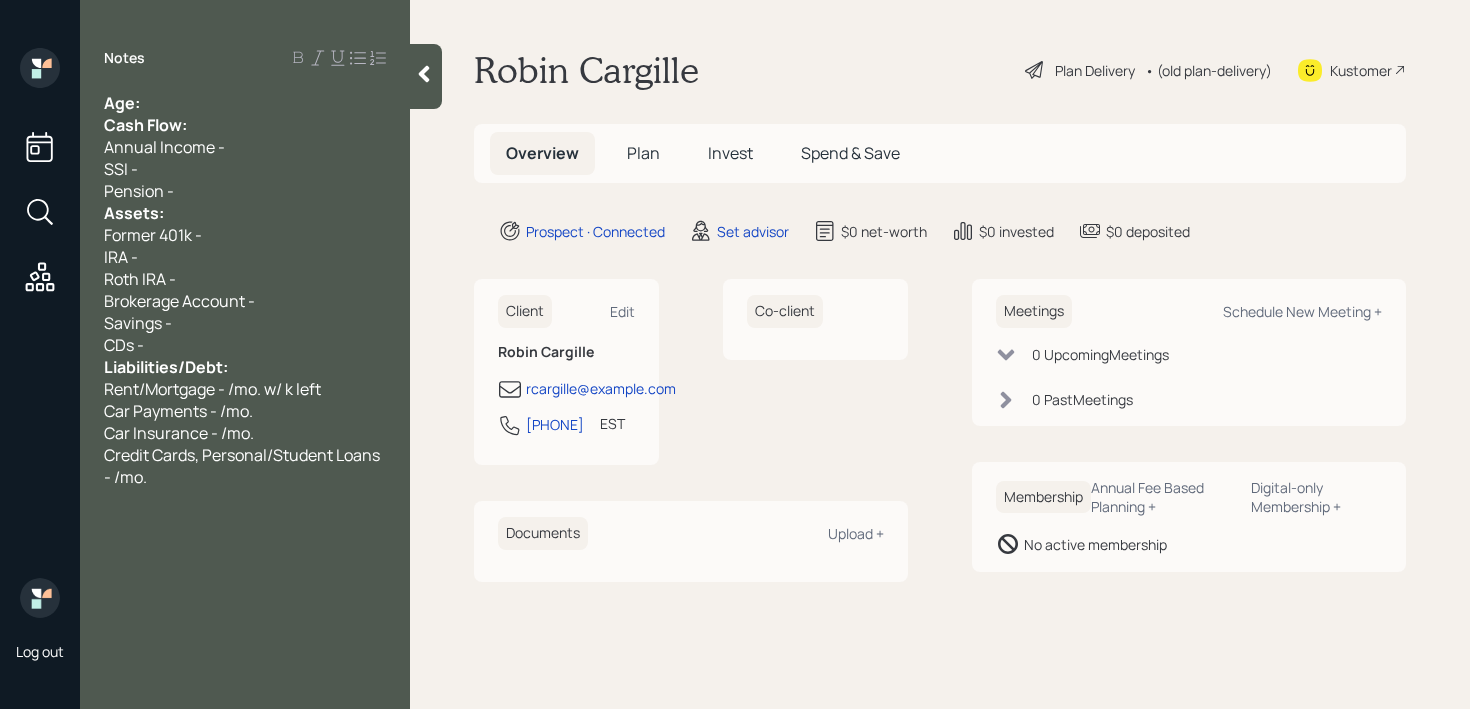 click on "Age:" at bounding box center [245, 103] 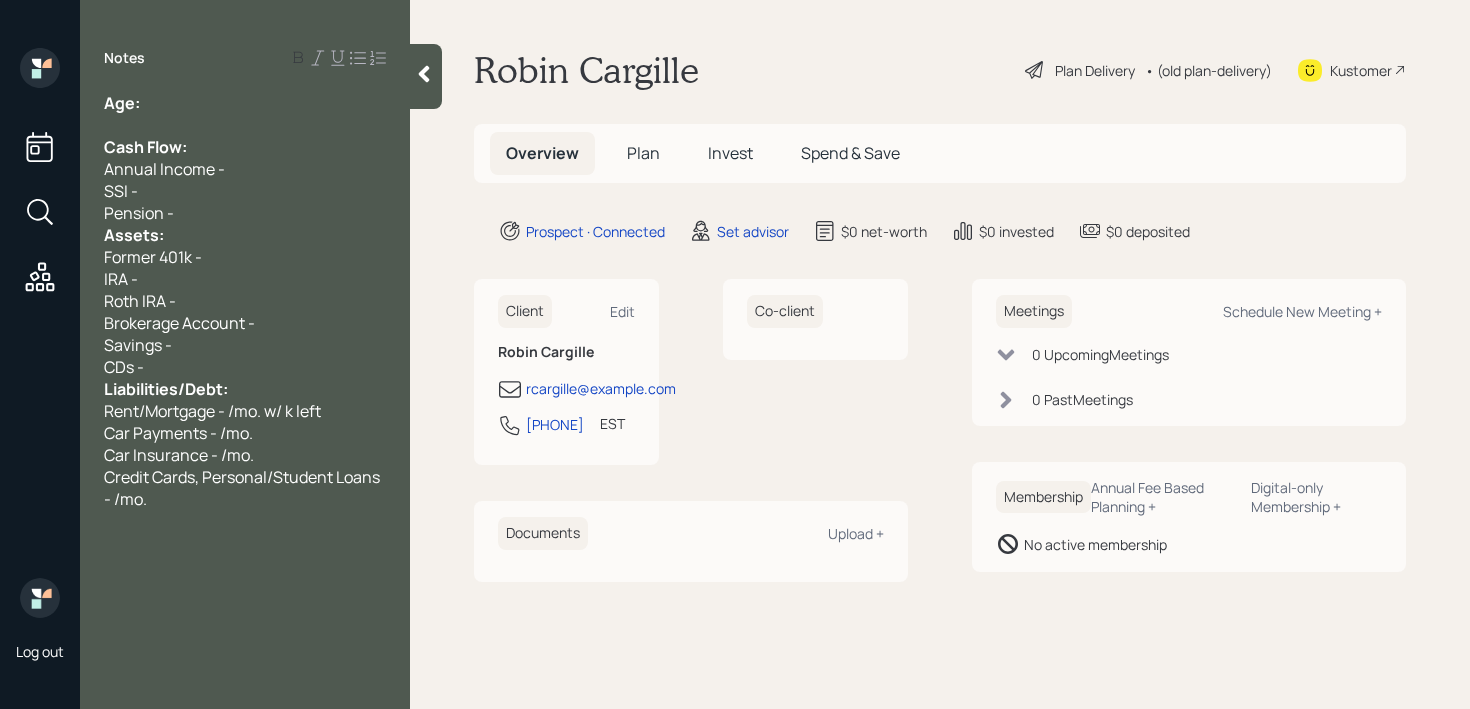 click on "Age:" at bounding box center (245, 103) 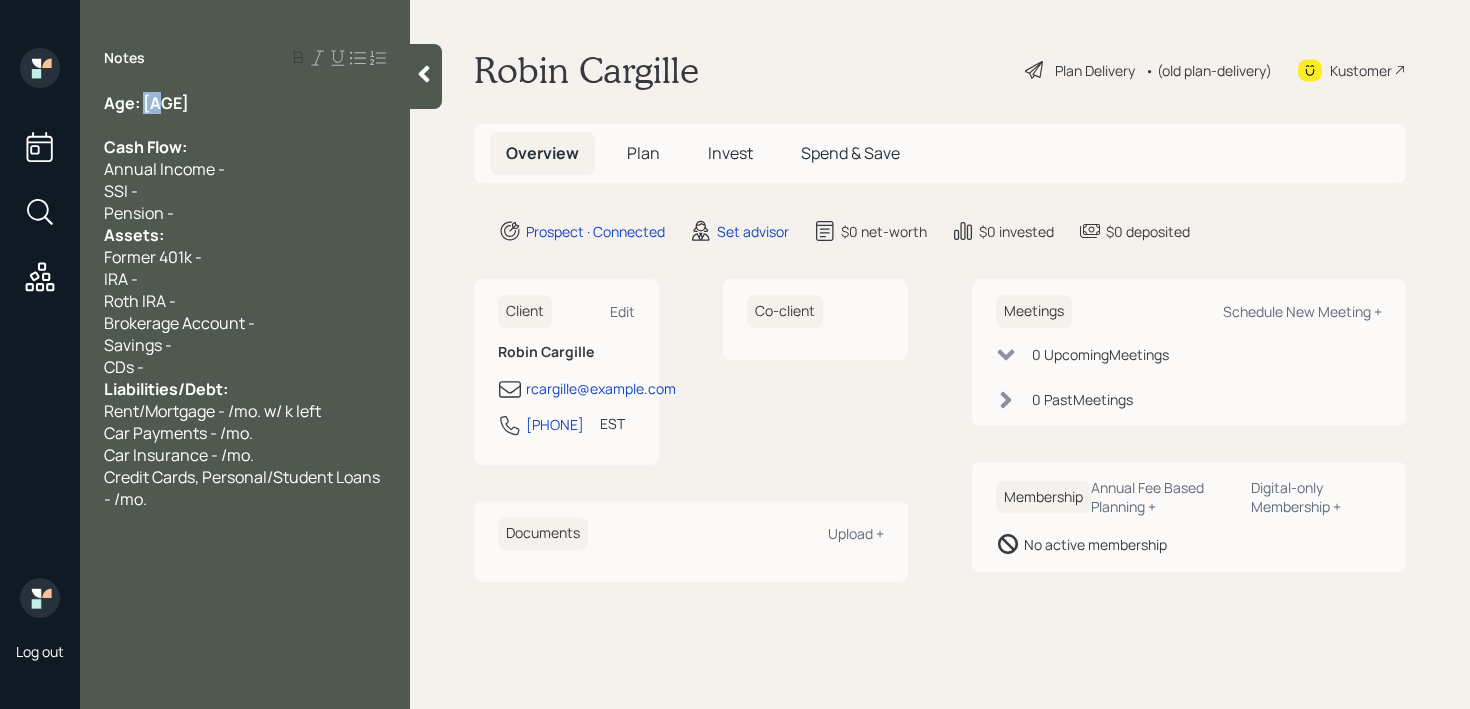 drag, startPoint x: 167, startPoint y: 102, endPoint x: 145, endPoint y: 102, distance: 22 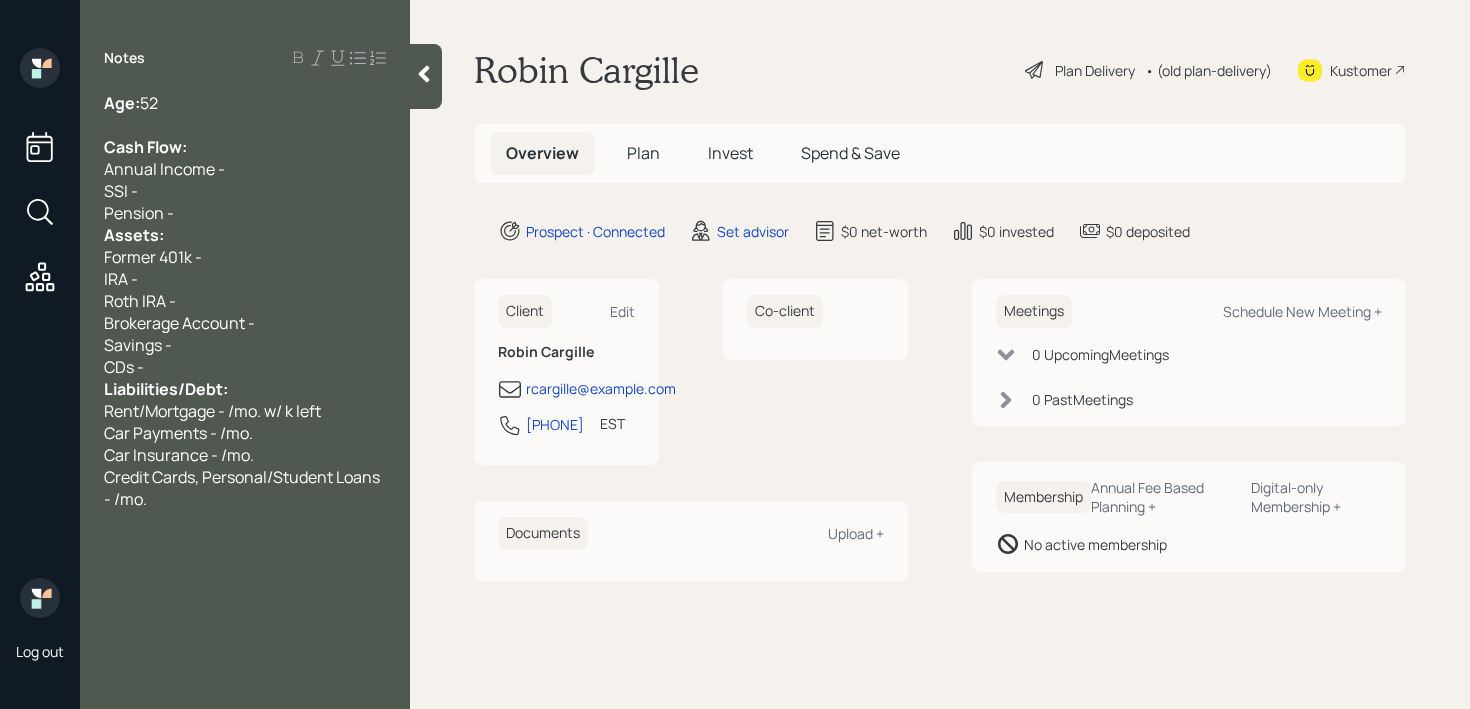 click on "Age: [AGE]" at bounding box center [245, 103] 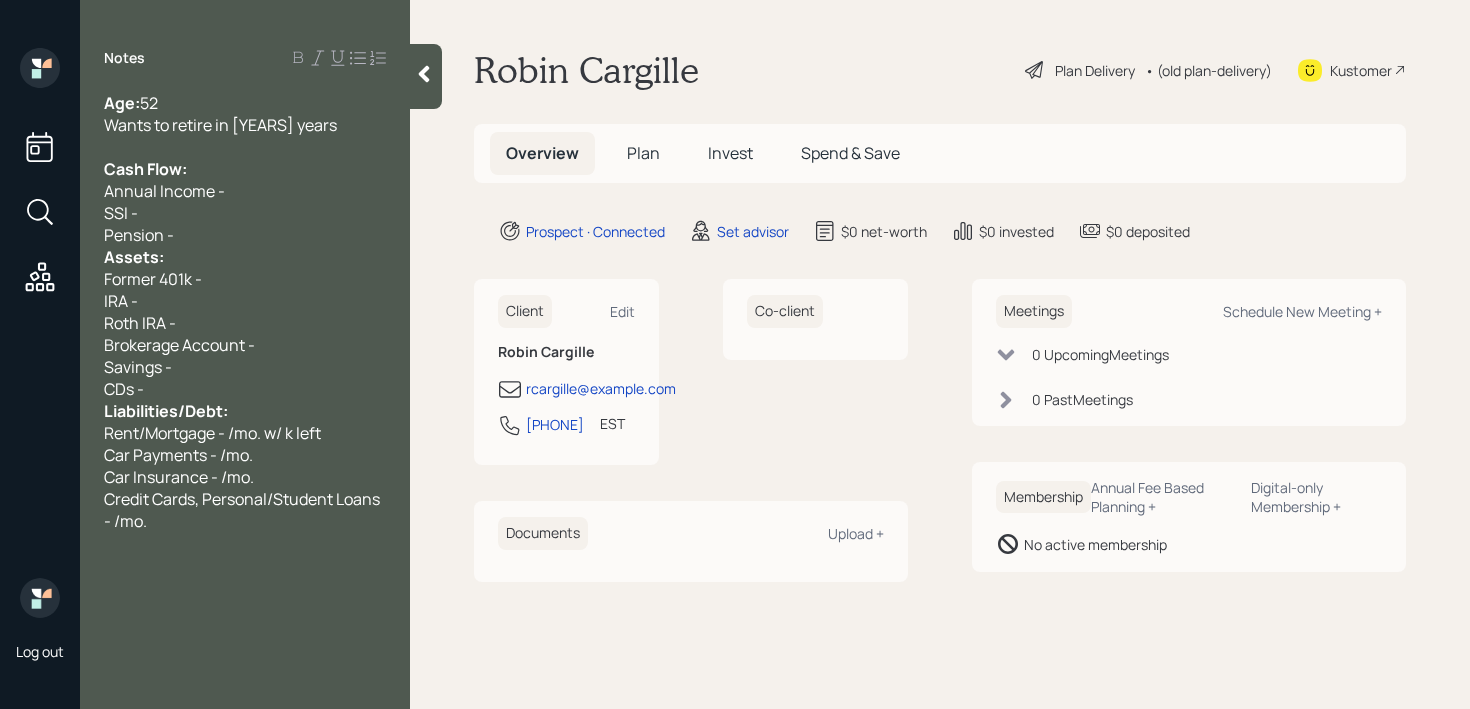 click on "Assets:" at bounding box center [245, 257] 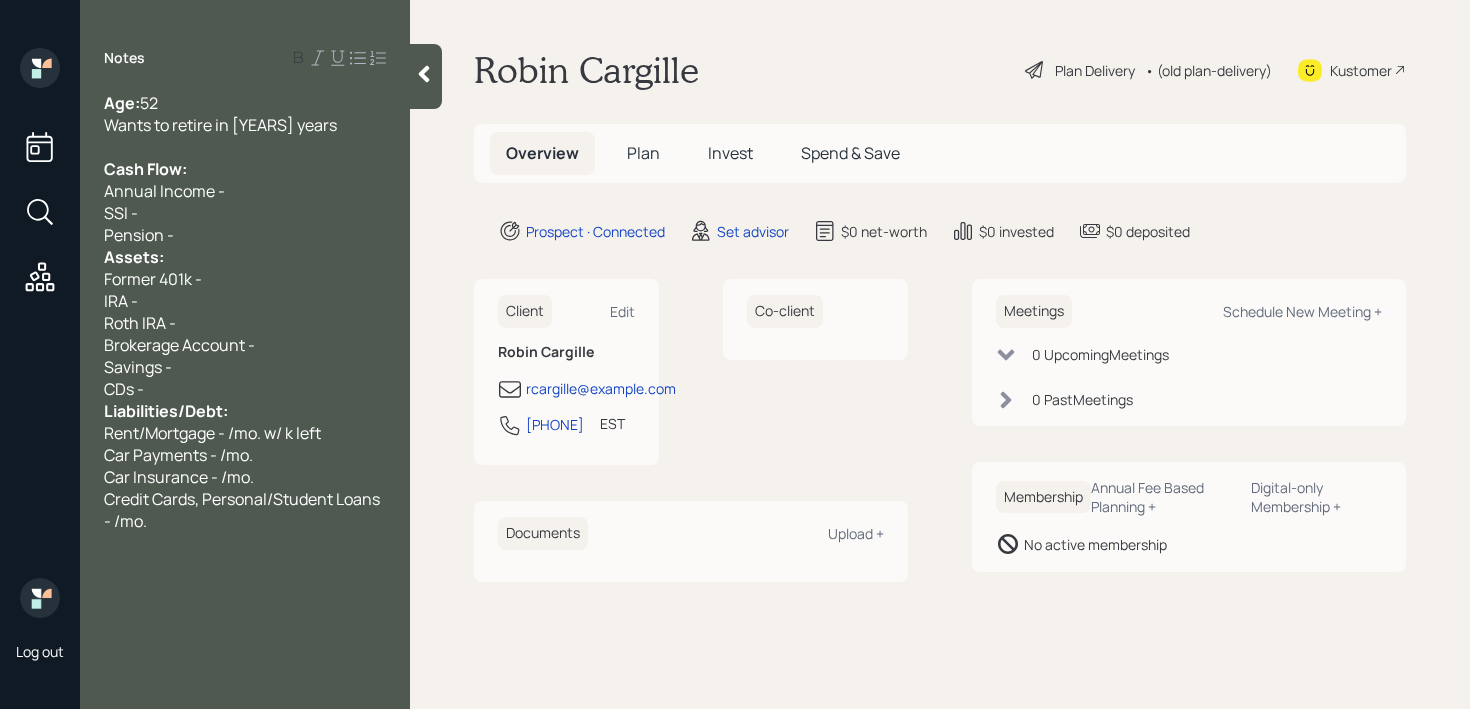 click on "Pension -" at bounding box center [245, 235] 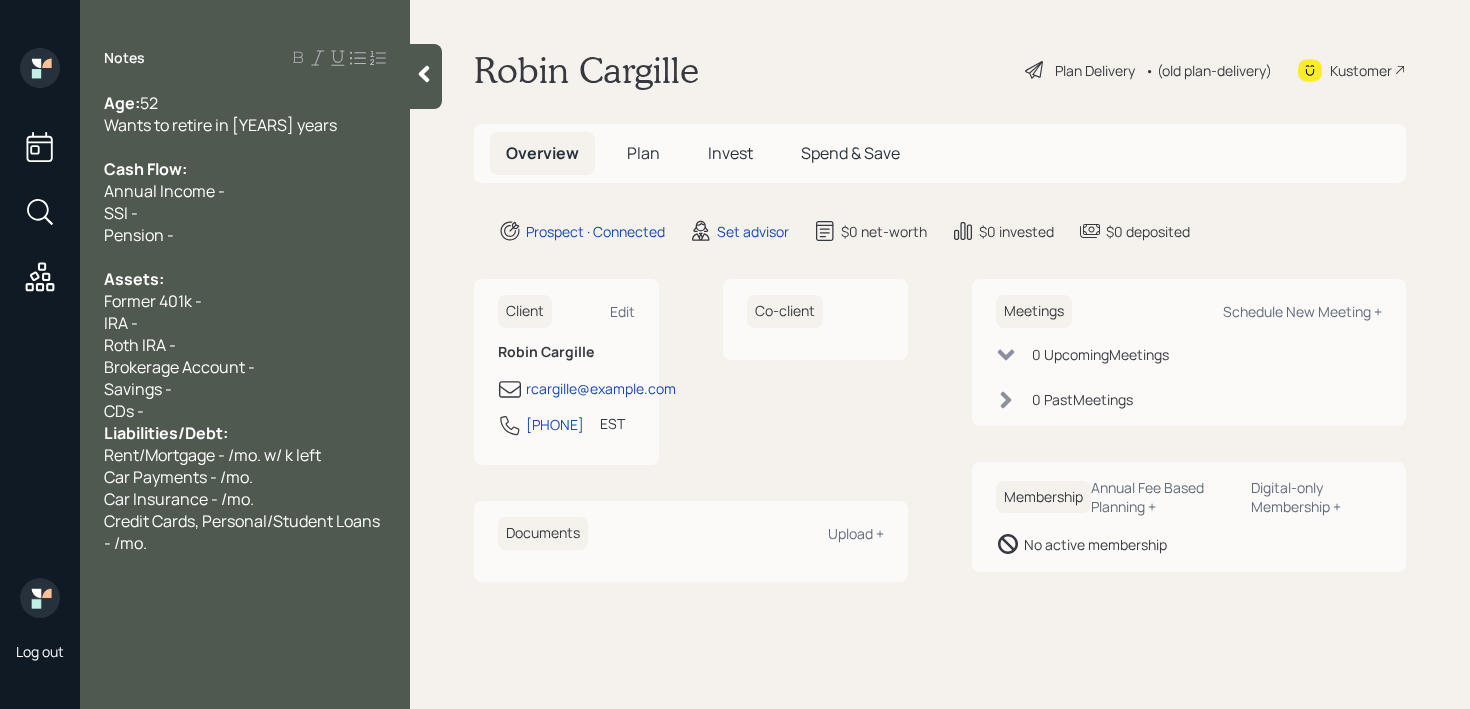 click on "CDs -" at bounding box center (245, 411) 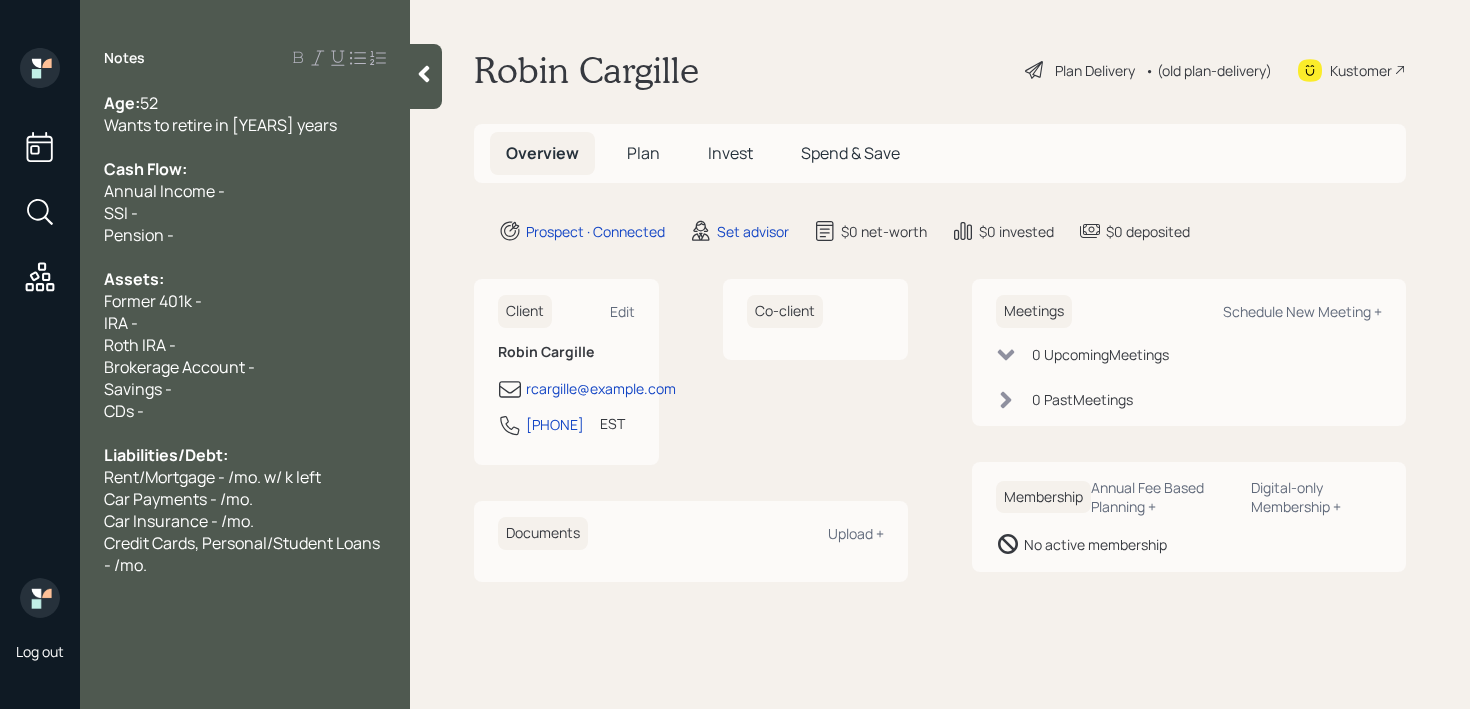 click on "Annual Income -" at bounding box center [245, 191] 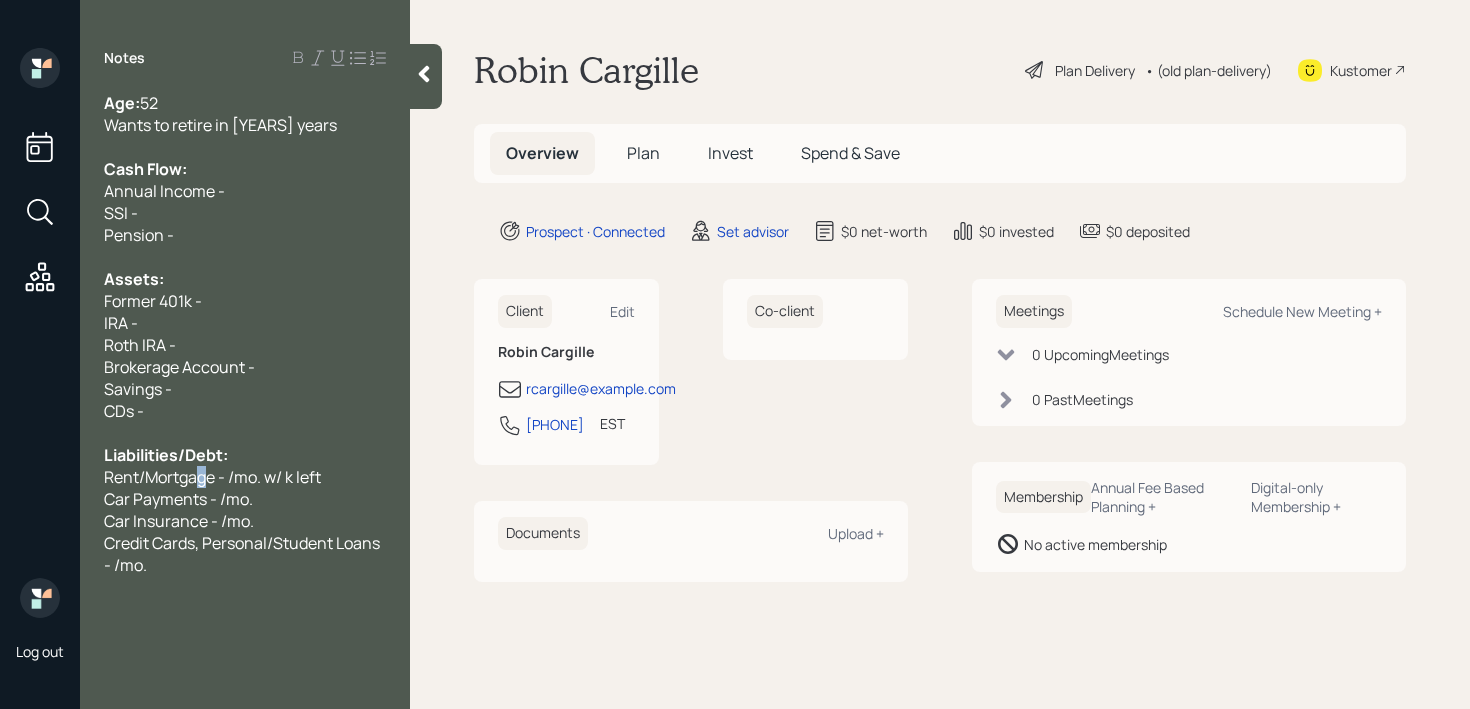 click on "Rent/Mortgage - /mo. w/ k left" at bounding box center (212, 477) 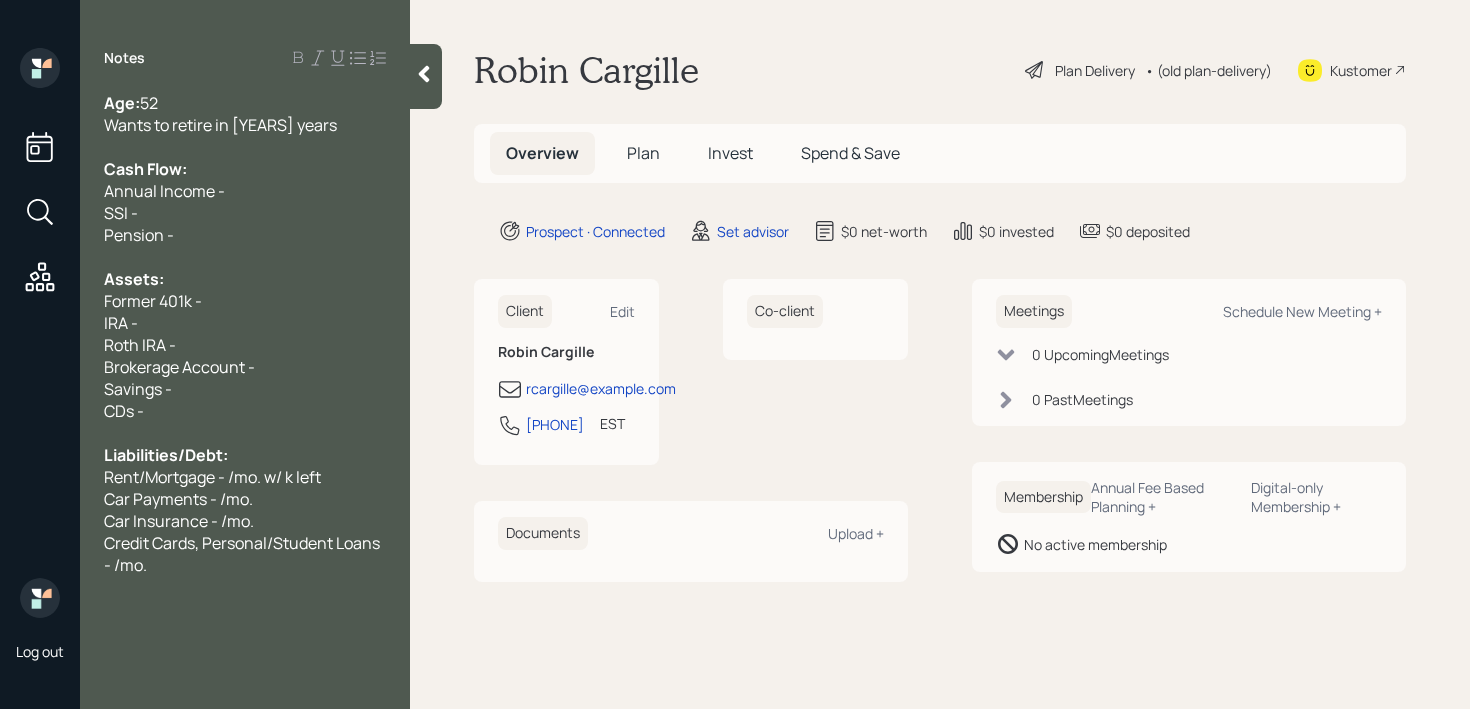 click on "Credit Cards, Personal/Student Loans - /mo." at bounding box center (245, 554) 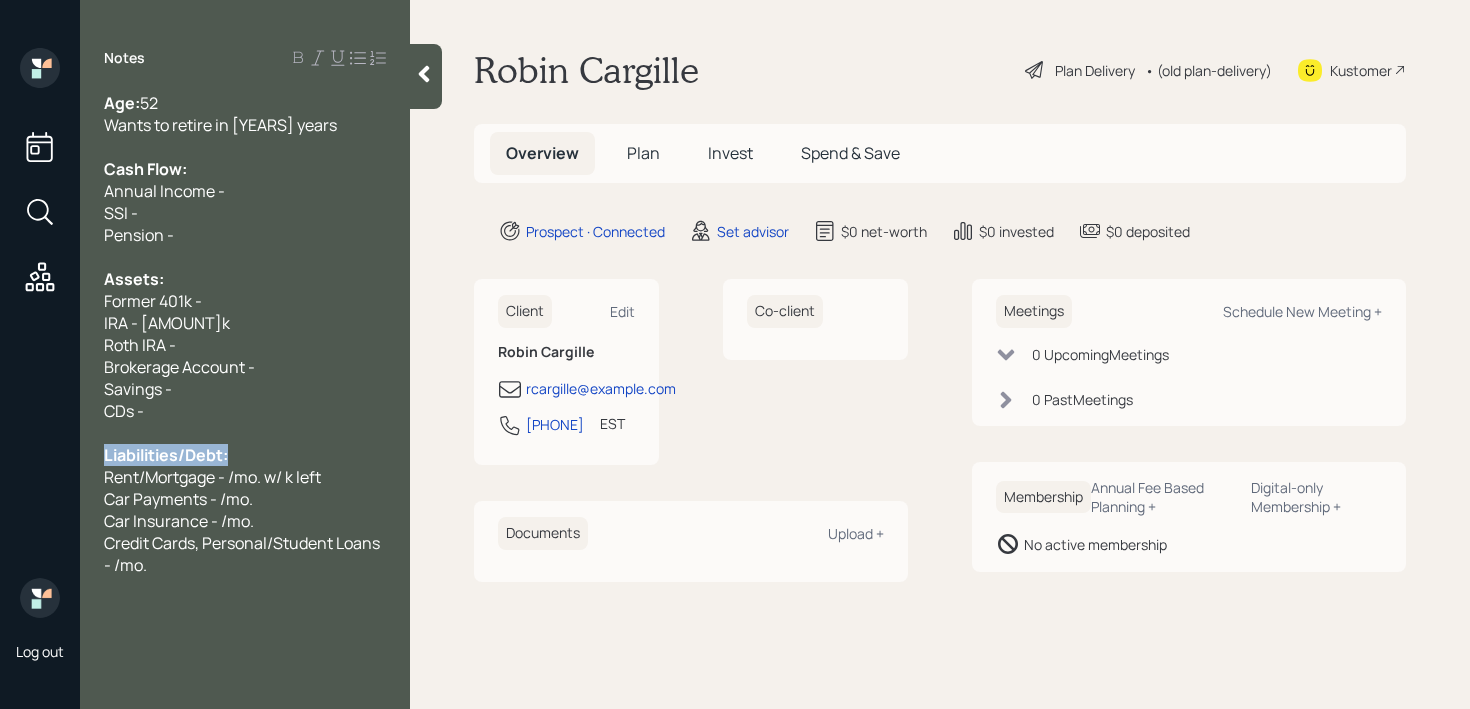click on "Liabilities/Debt:" at bounding box center (245, 455) 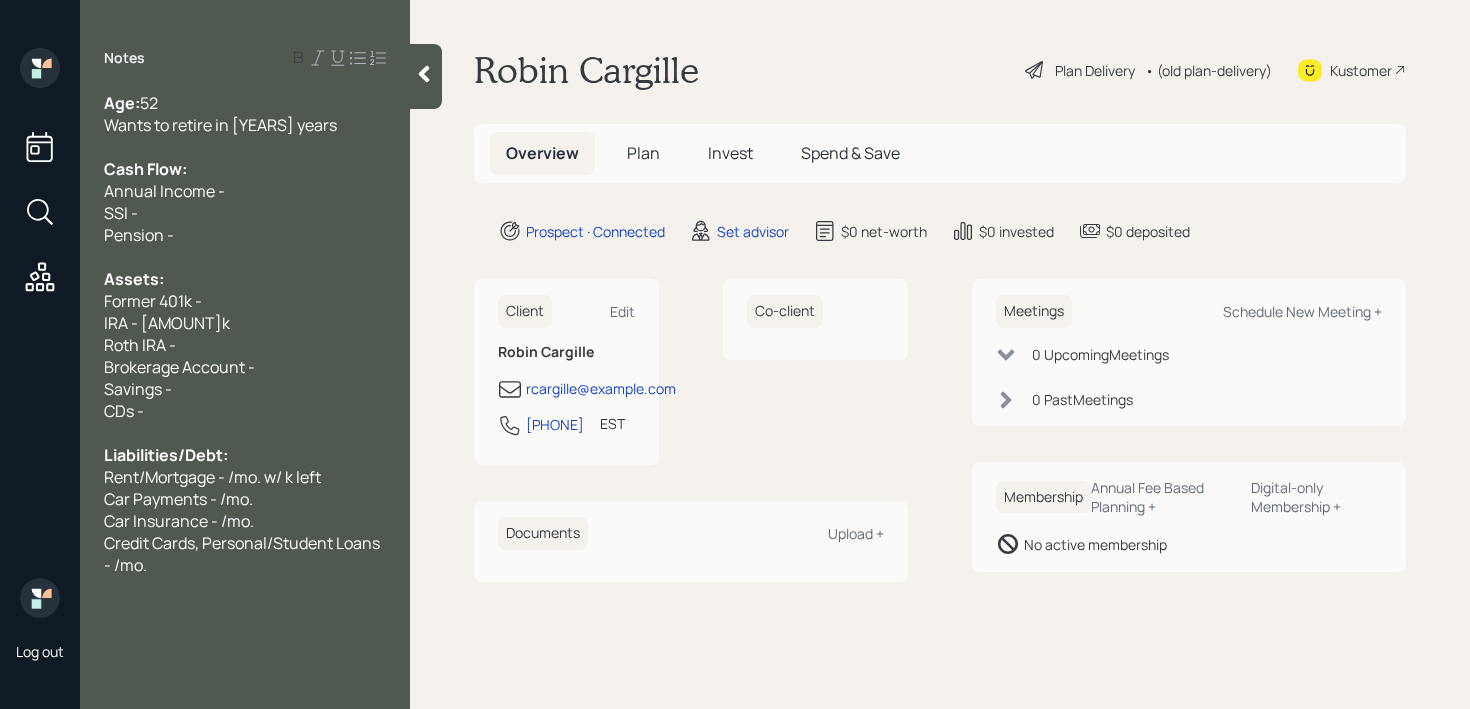 click at bounding box center [245, 433] 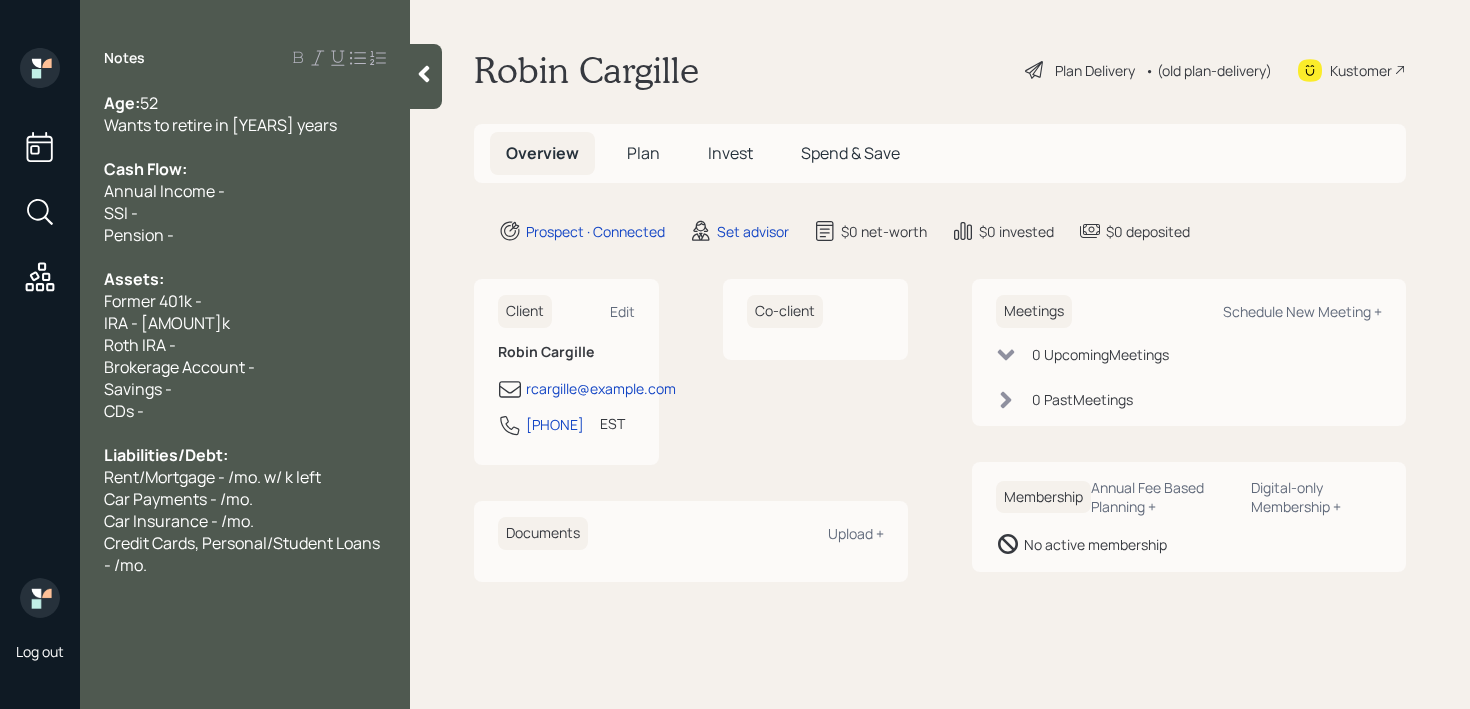 click at bounding box center (245, 433) 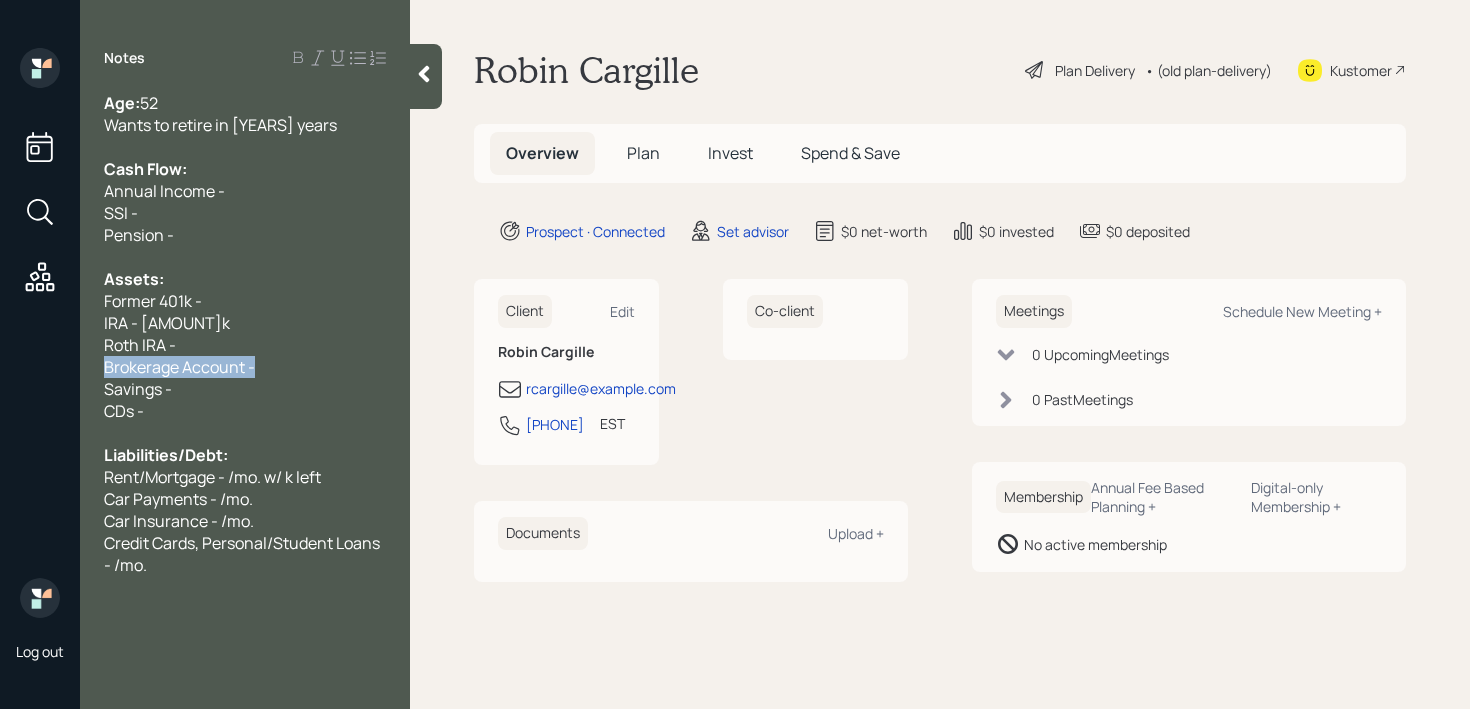 drag, startPoint x: 270, startPoint y: 362, endPoint x: 5, endPoint y: 362, distance: 265 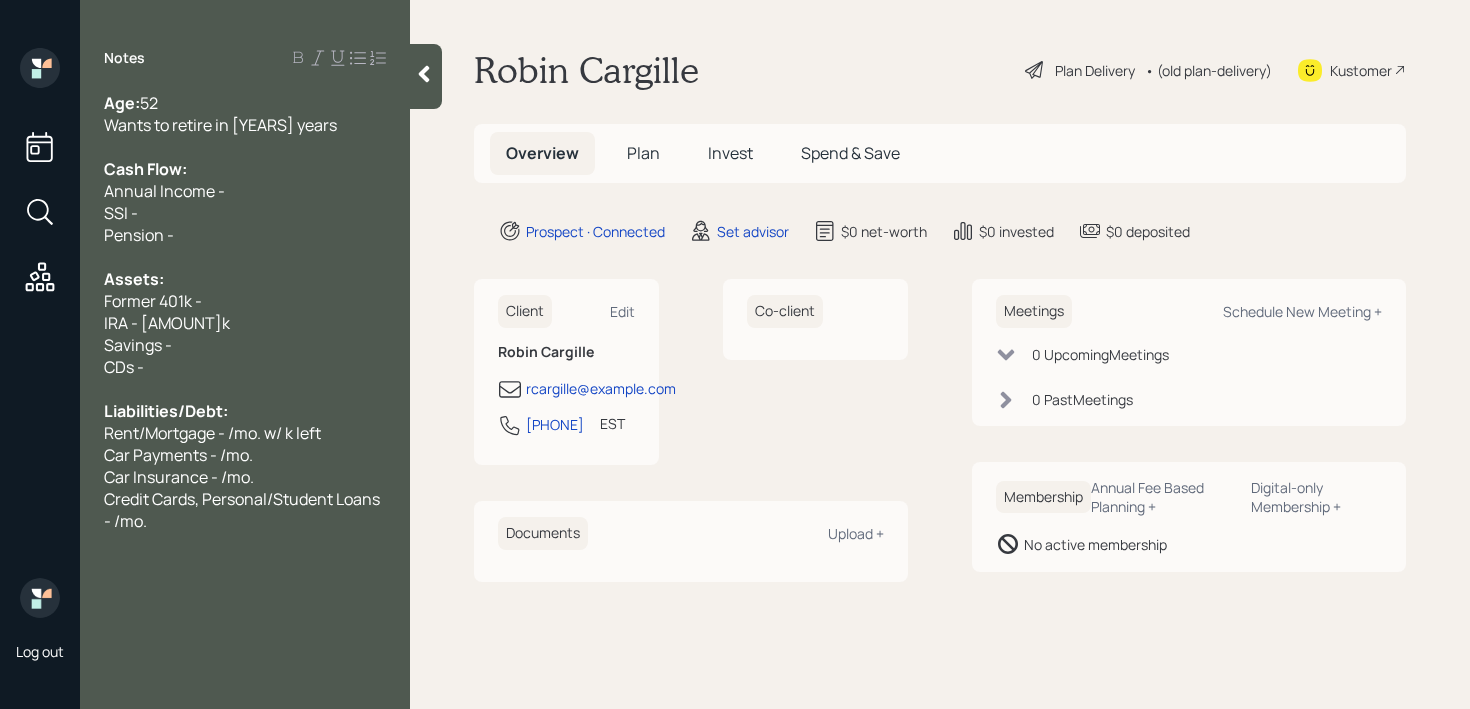 click on "Credit Cards, Personal/Student Loans - /mo." at bounding box center (243, 510) 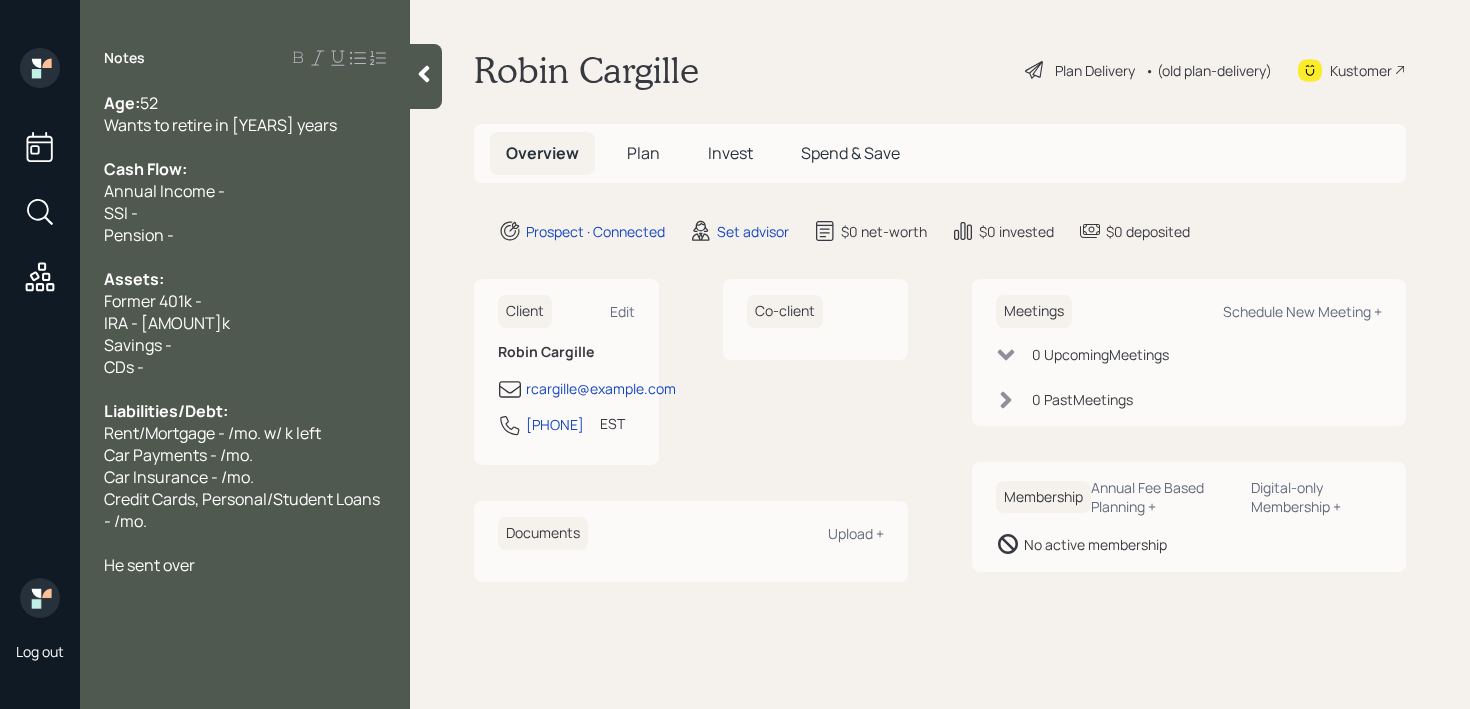 click on "Credit Cards, Personal/Student Loans - /mo." at bounding box center (245, 510) 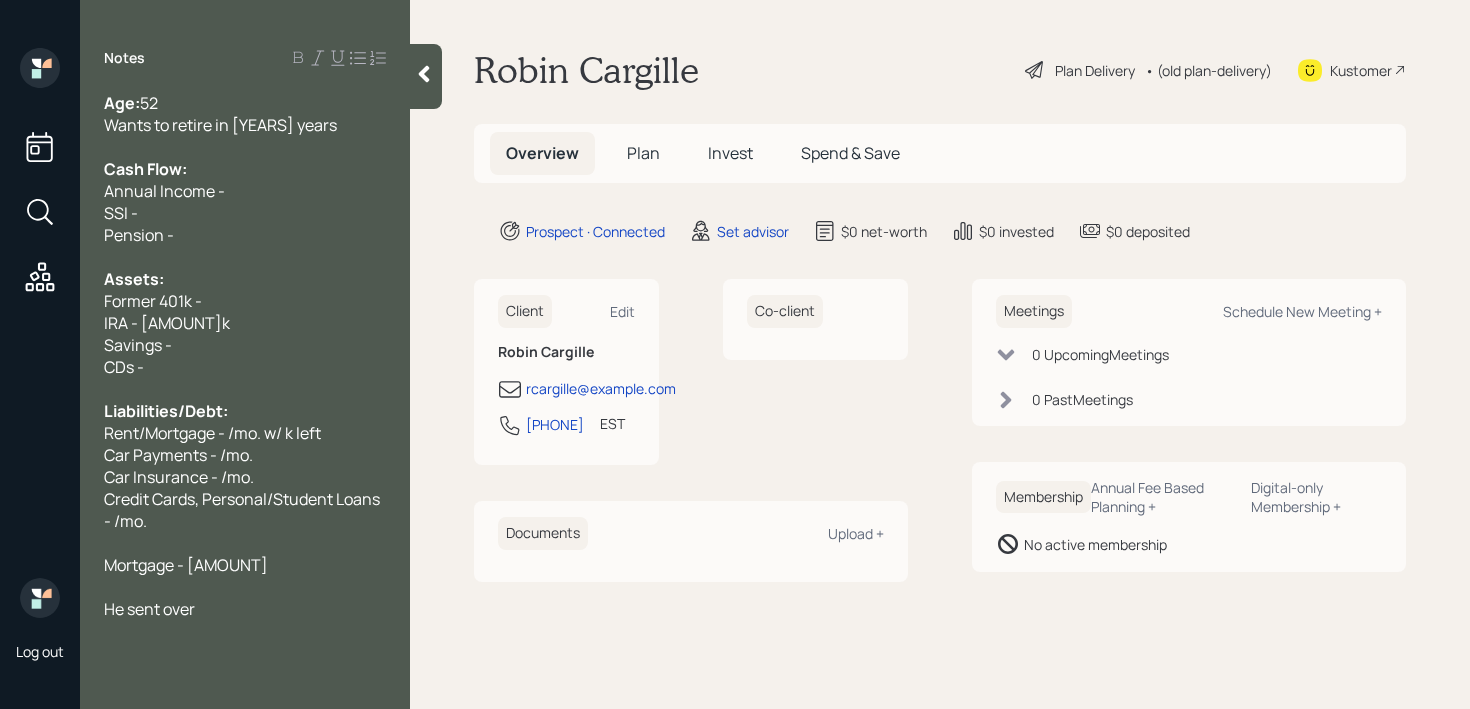 click on "Mortgage - [AMOUNT]" at bounding box center (245, 565) 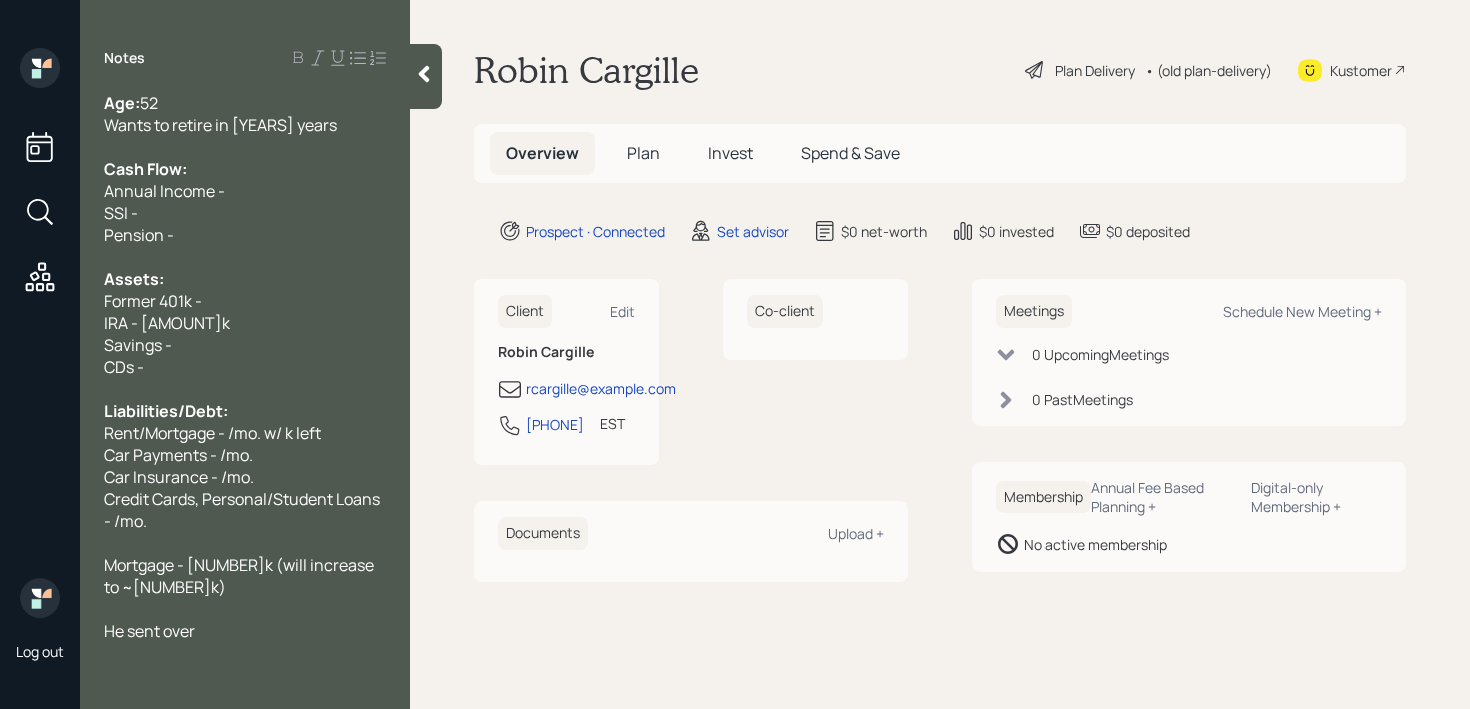 click on "Mortgage - [NUMBER]k (will increase to ~[NUMBER]k)" at bounding box center [245, 576] 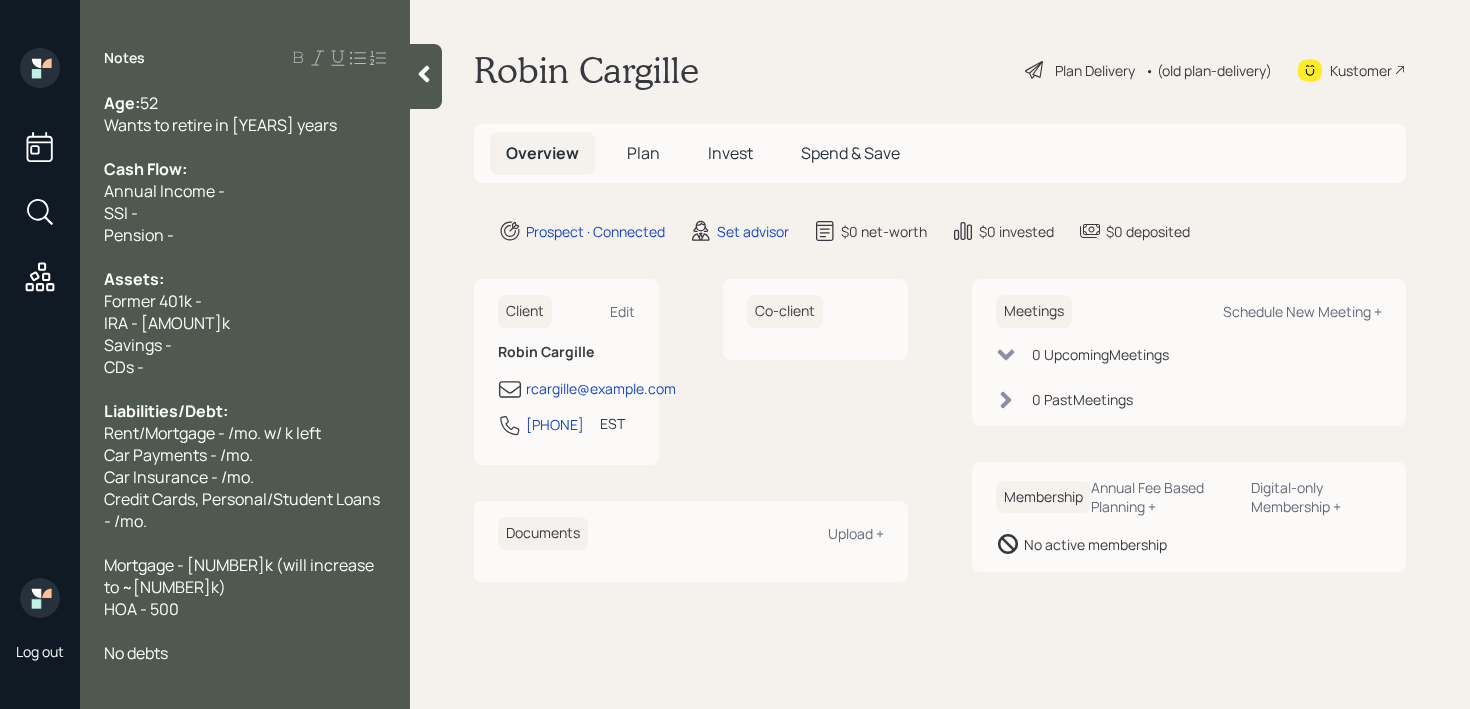 click on "HOA - 500" at bounding box center [245, 609] 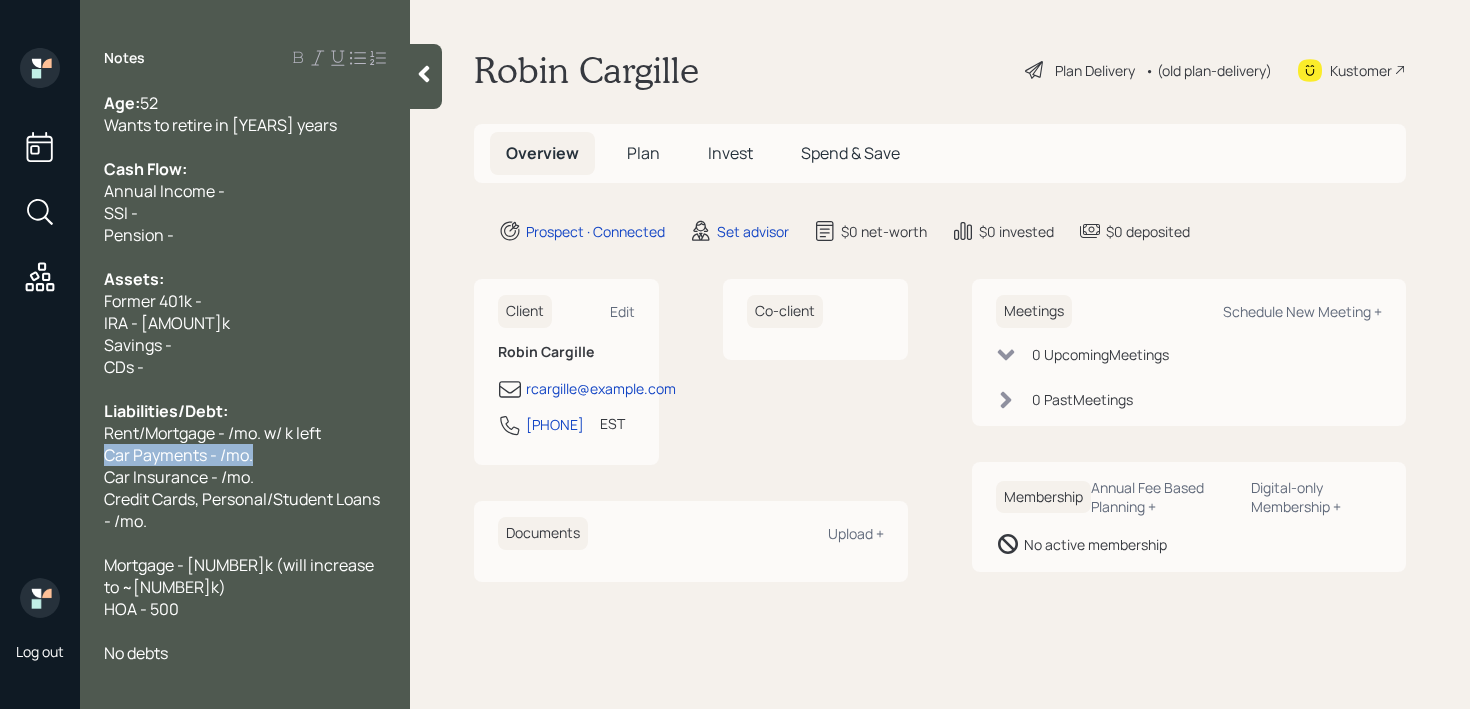 drag, startPoint x: 272, startPoint y: 458, endPoint x: 30, endPoint y: 458, distance: 242 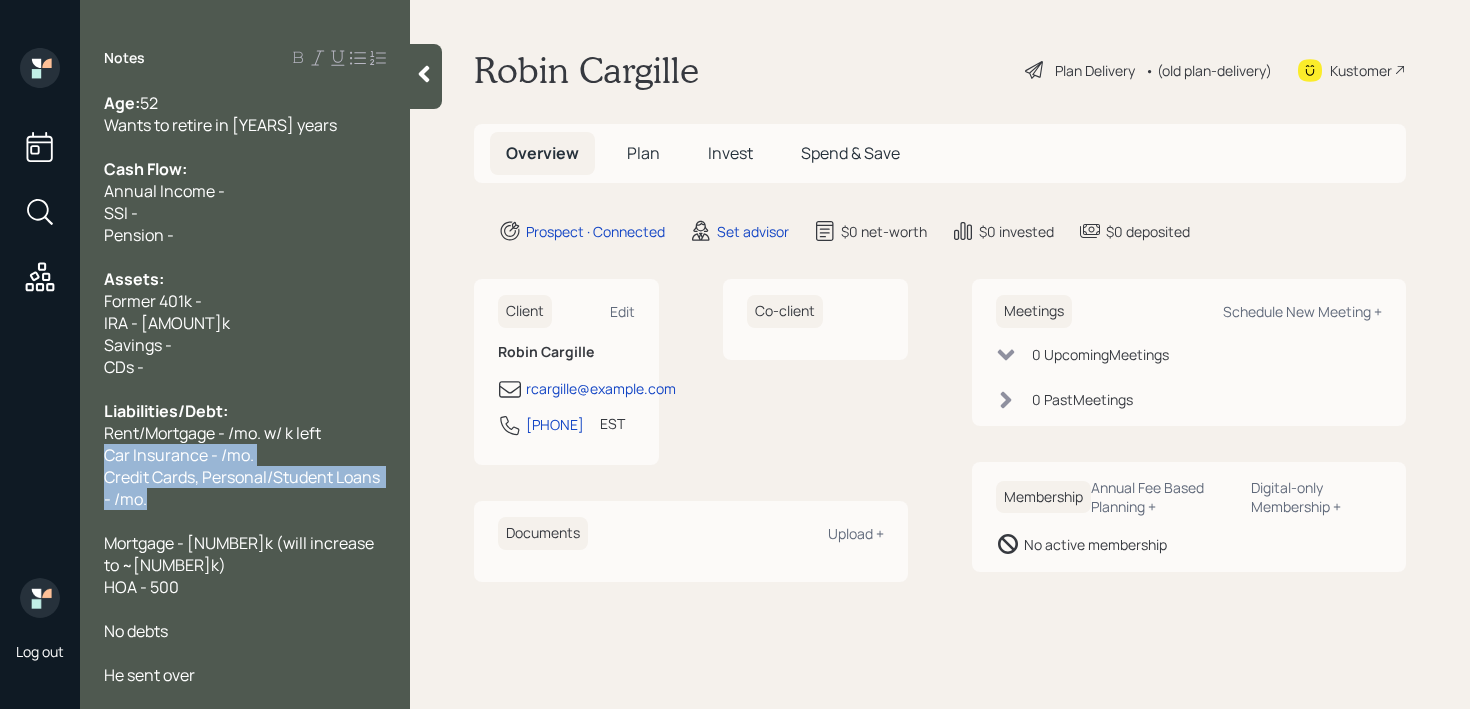 drag, startPoint x: 248, startPoint y: 499, endPoint x: 91, endPoint y: 461, distance: 161.53328 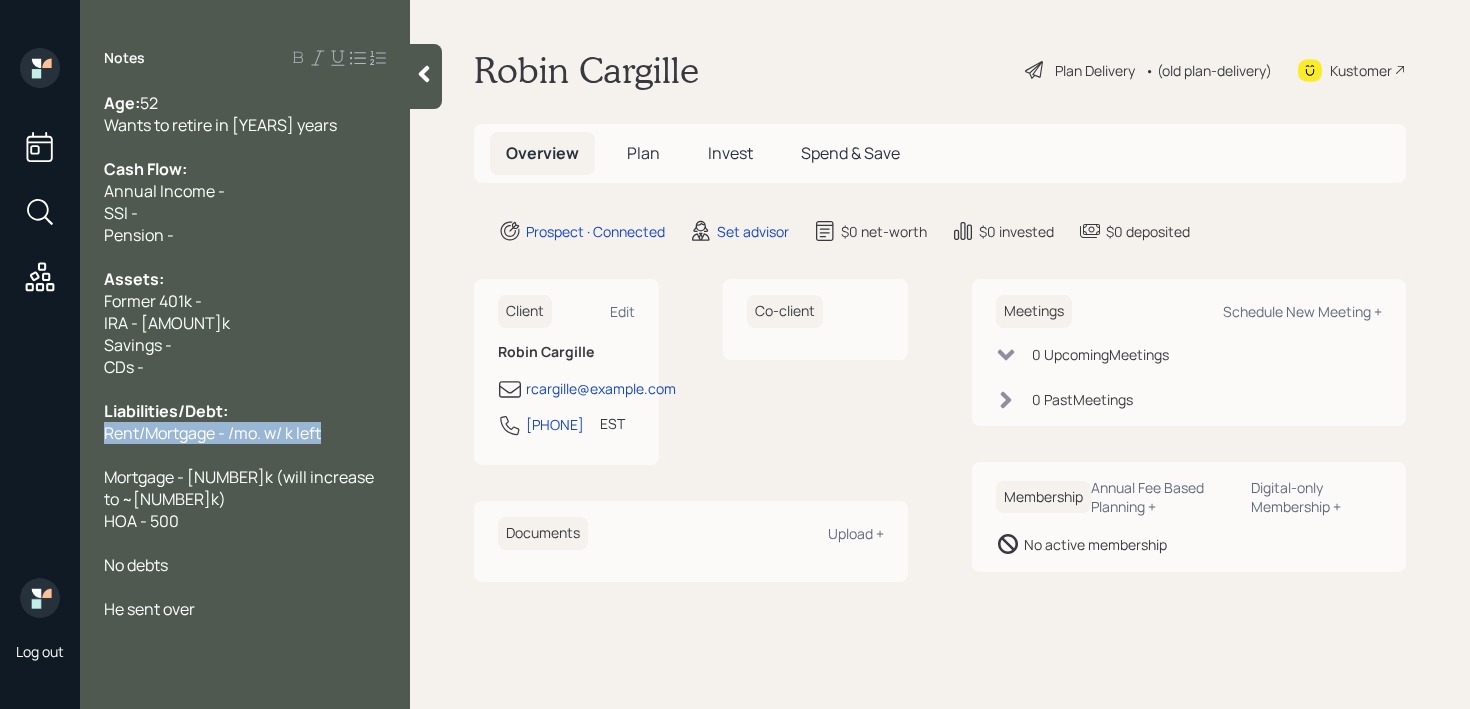 drag, startPoint x: 342, startPoint y: 435, endPoint x: 0, endPoint y: 435, distance: 342 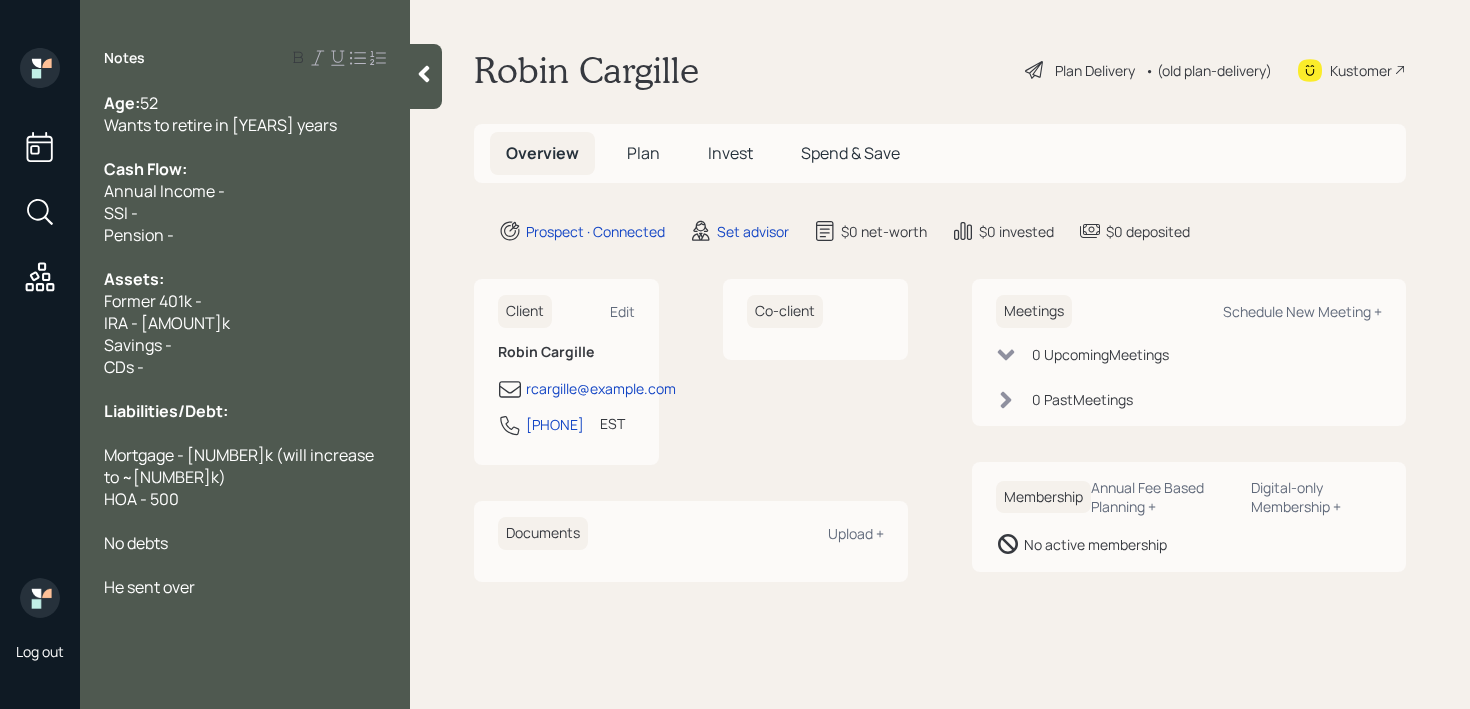 click at bounding box center [245, 433] 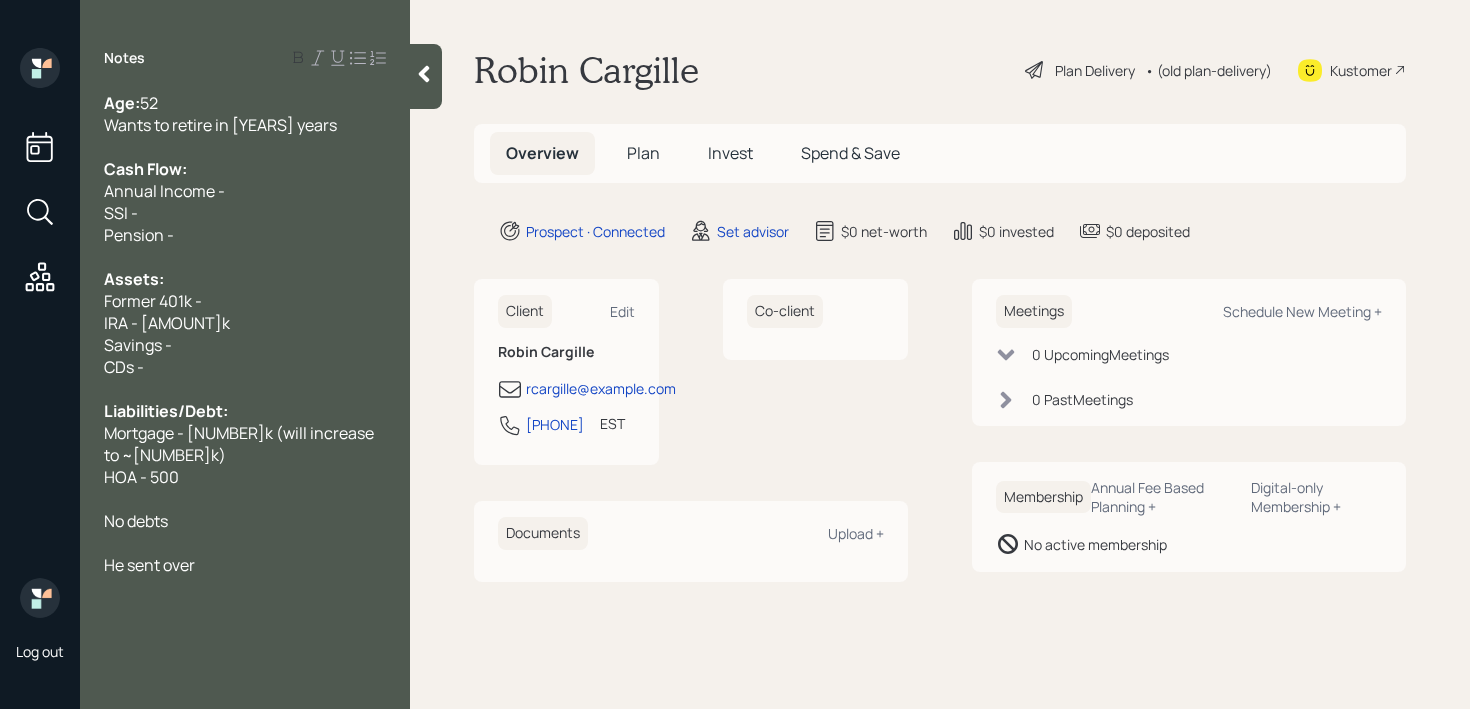 click on "Annual Income -" at bounding box center [245, 191] 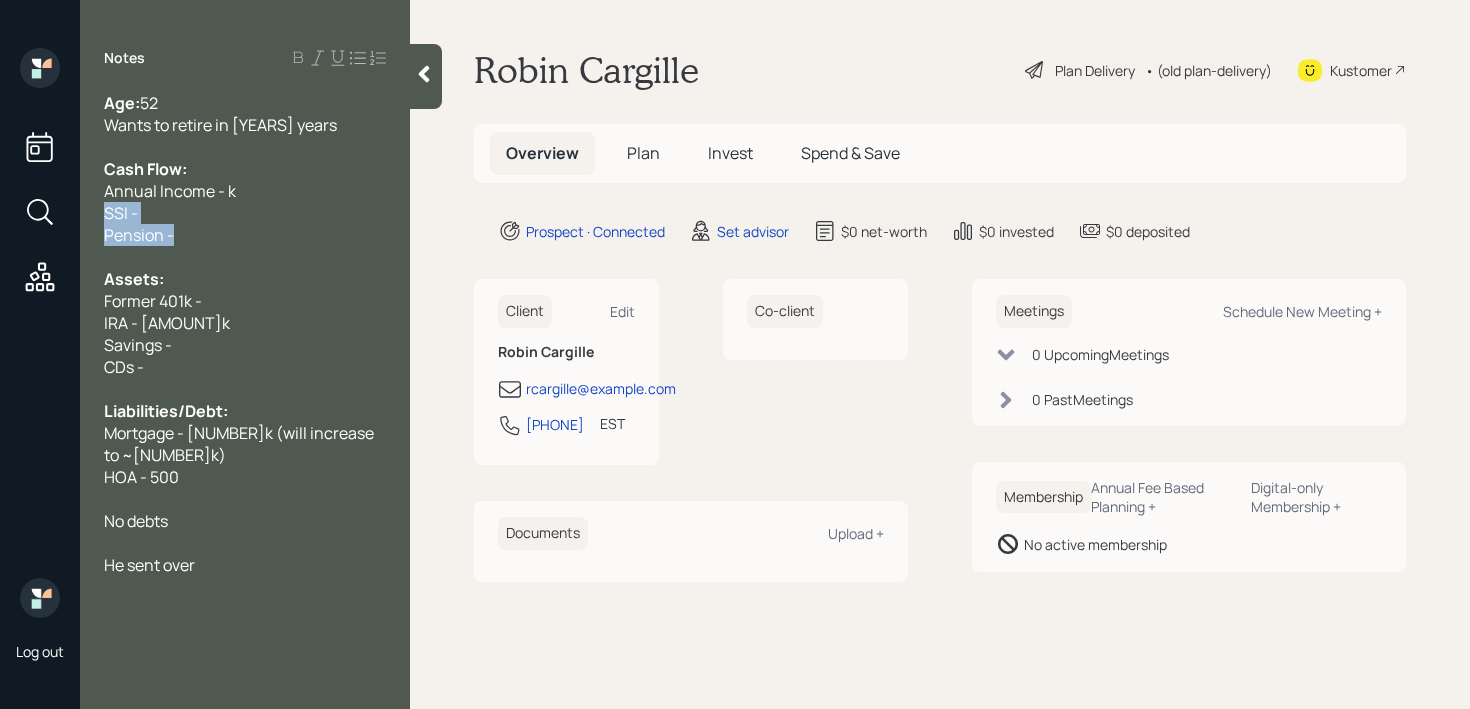 drag, startPoint x: 182, startPoint y: 235, endPoint x: 63, endPoint y: 211, distance: 121.39605 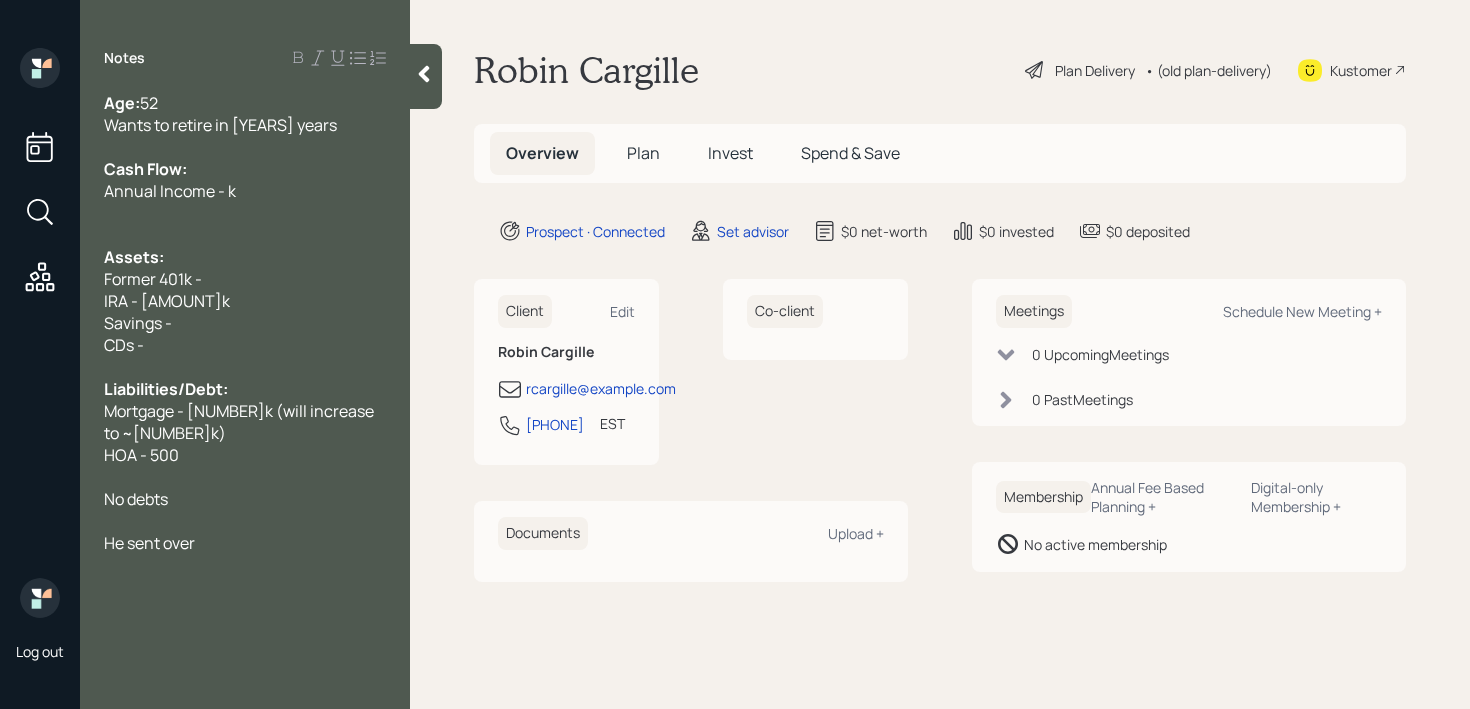 click on "Annual Income - k" at bounding box center (170, 191) 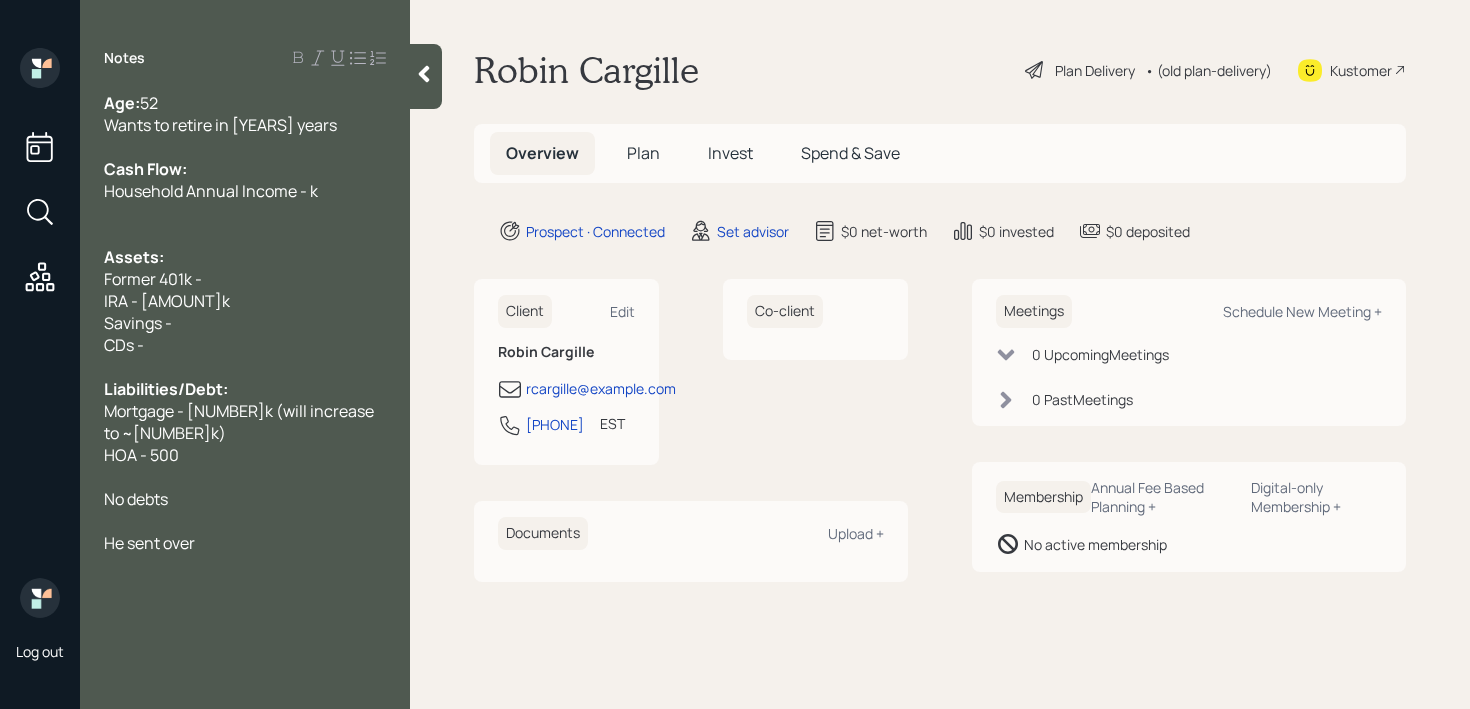 click on "Household Annual Income - k" at bounding box center (211, 191) 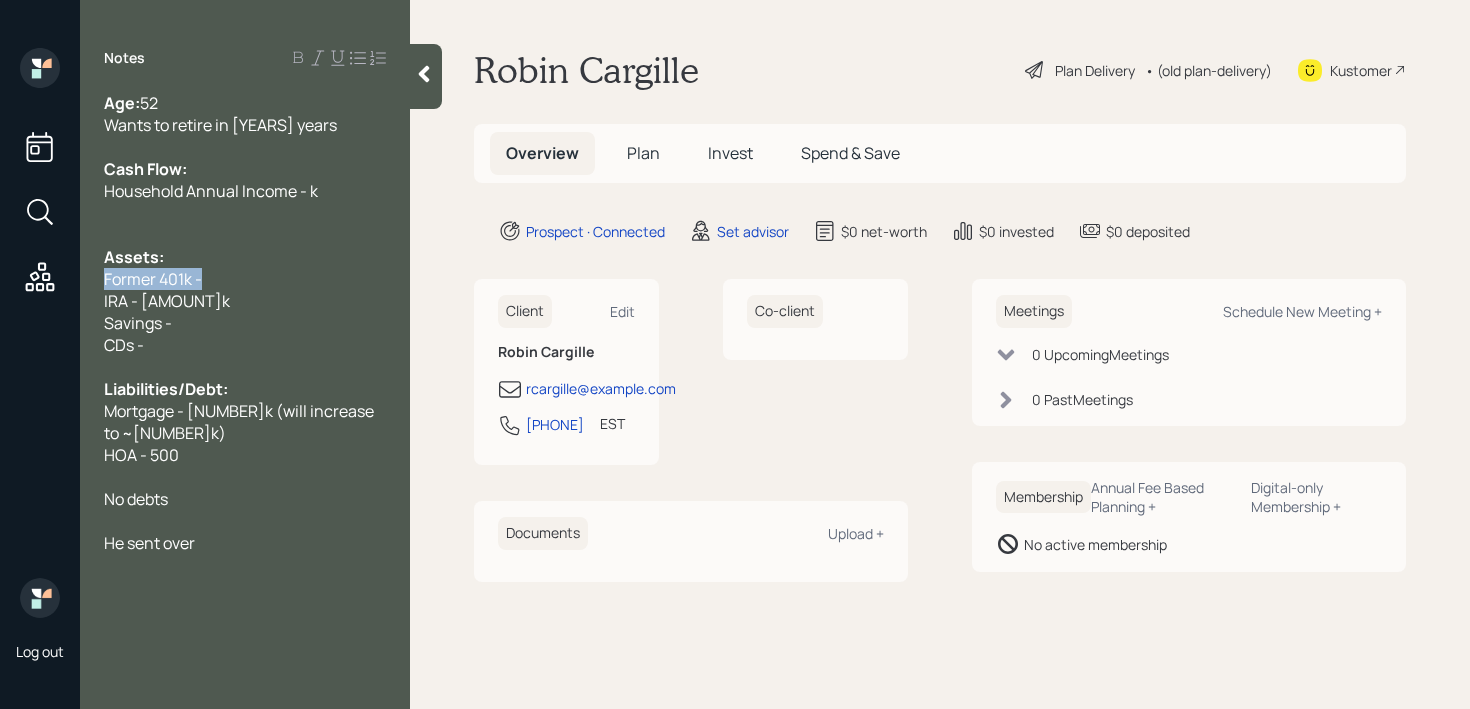 drag, startPoint x: 336, startPoint y: 271, endPoint x: 0, endPoint y: 271, distance: 336 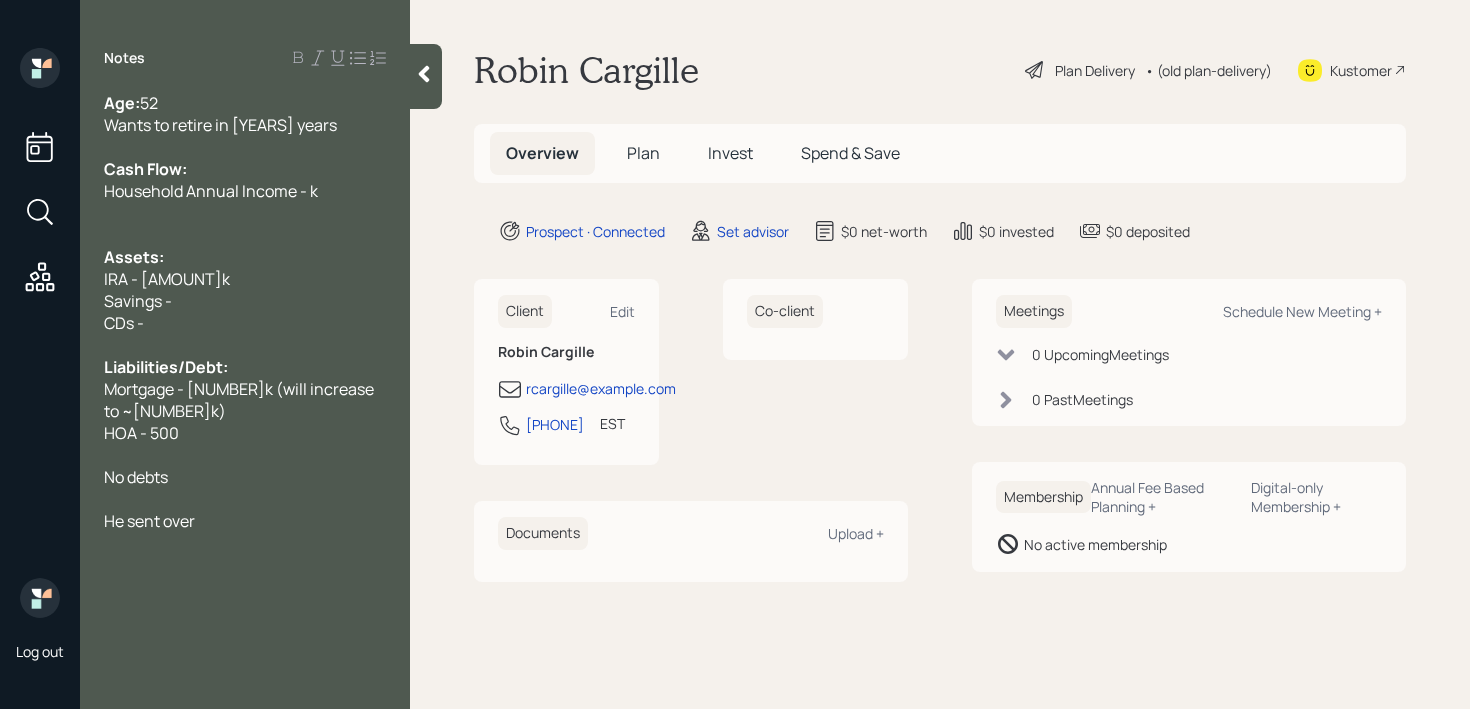 click on "Savings -" at bounding box center (138, 301) 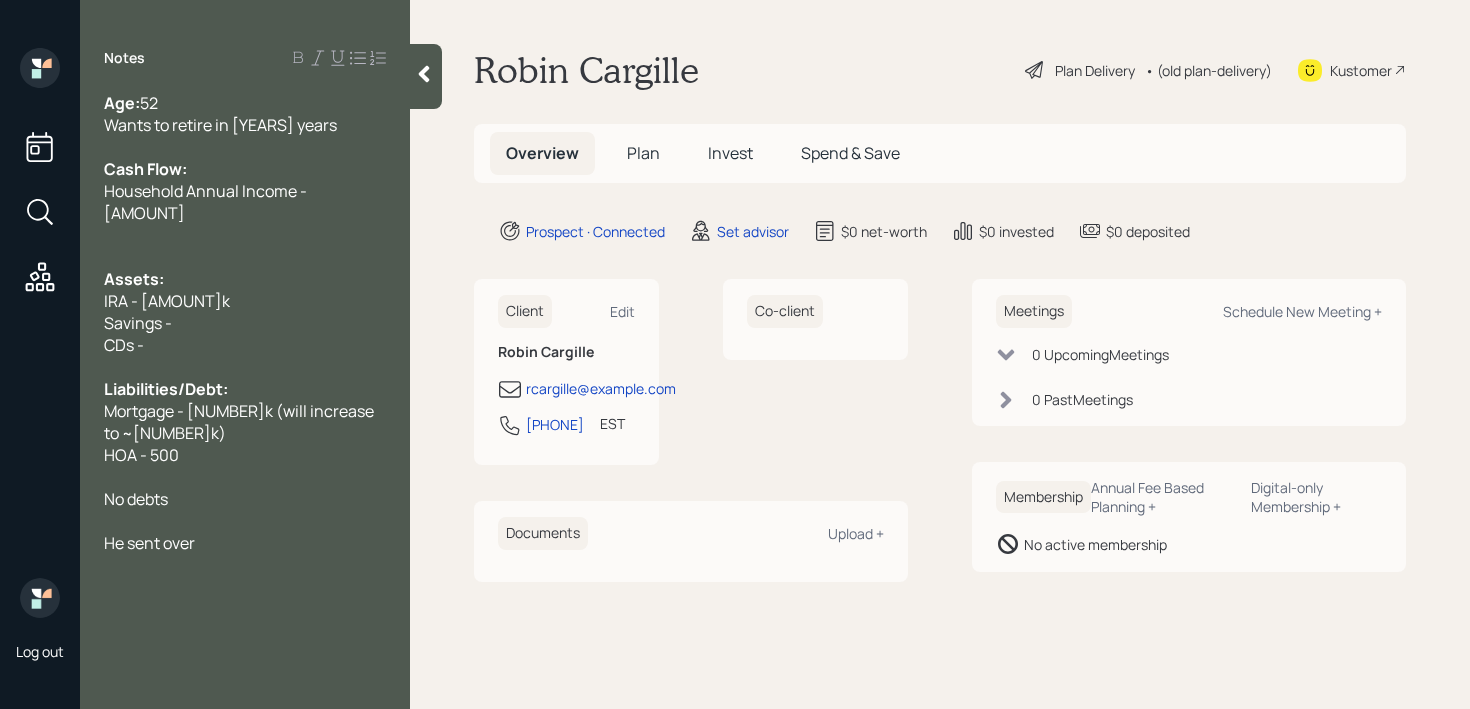 click on "CDs -" at bounding box center (245, 345) 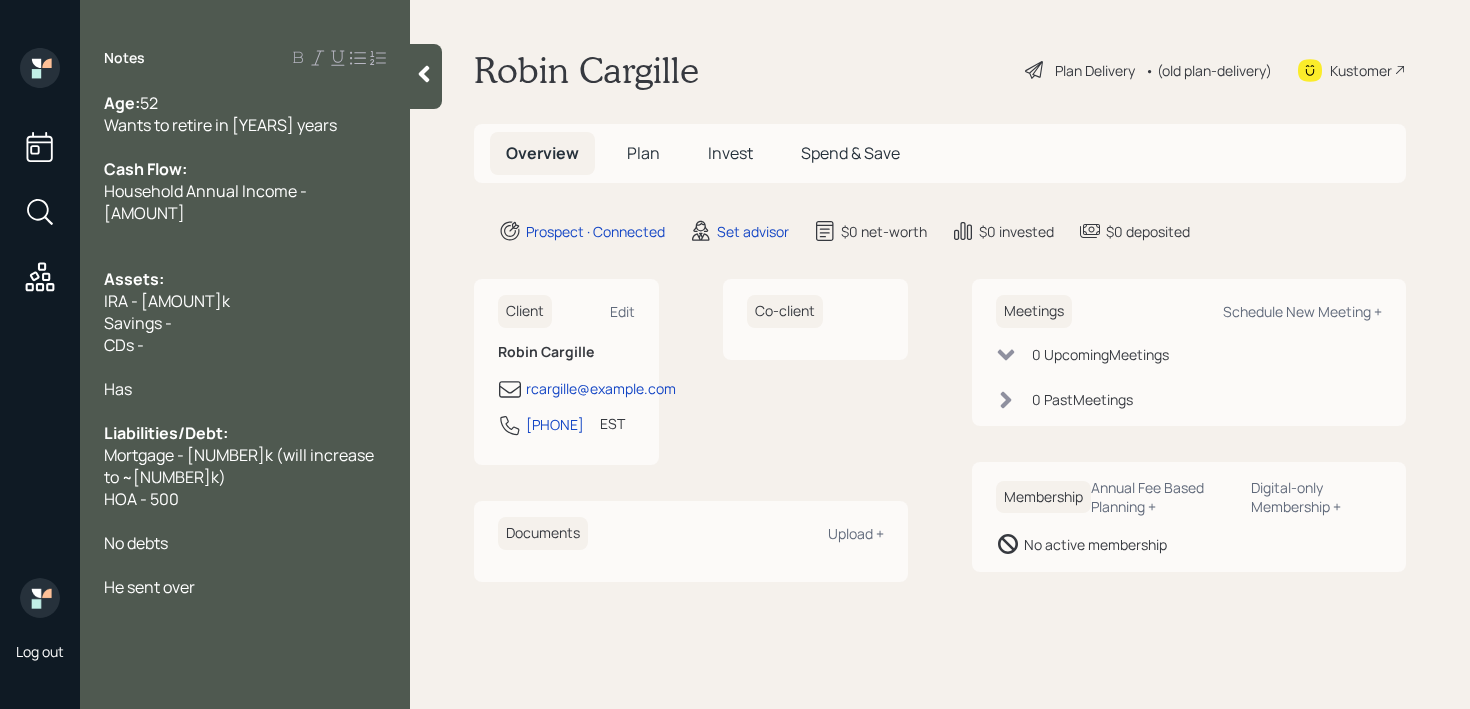 click on "Household Annual Income - [AMOUNT]" at bounding box center [245, 202] 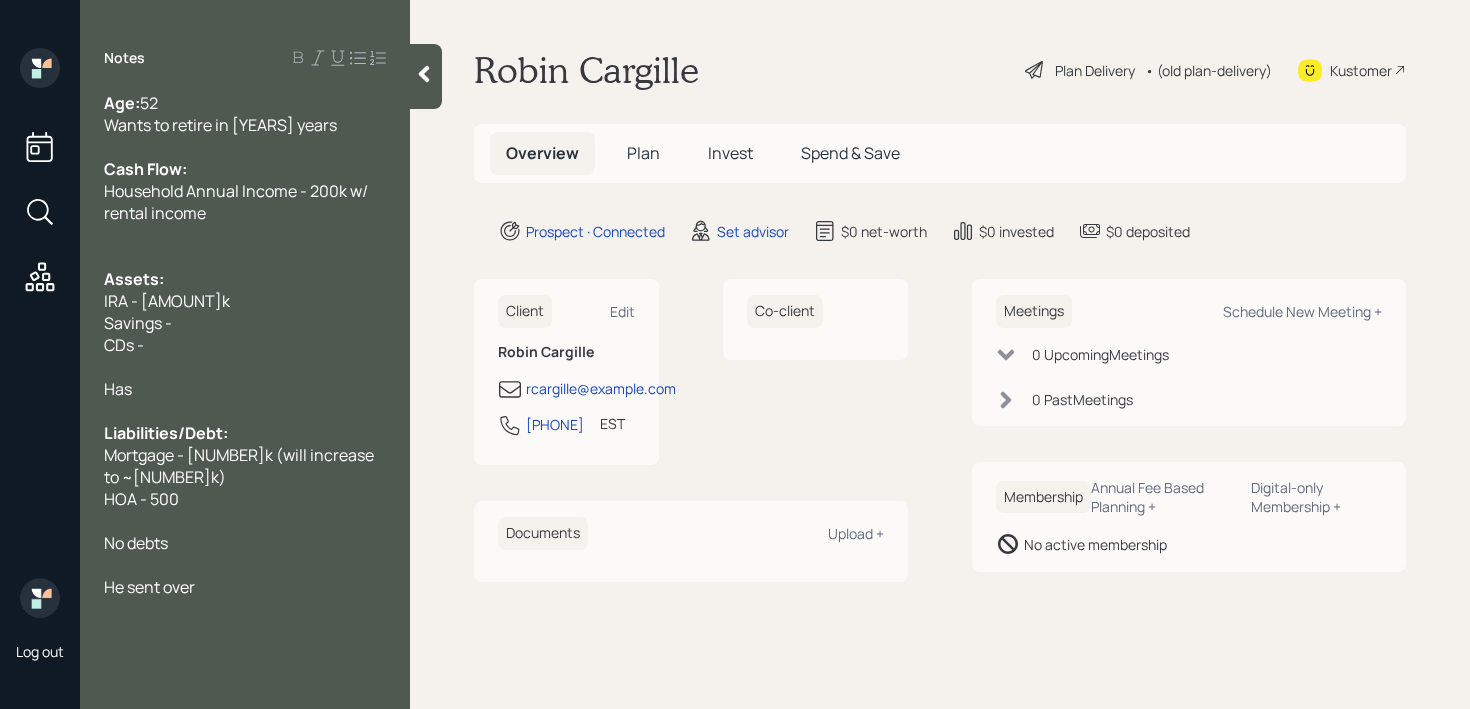 click at bounding box center [245, 367] 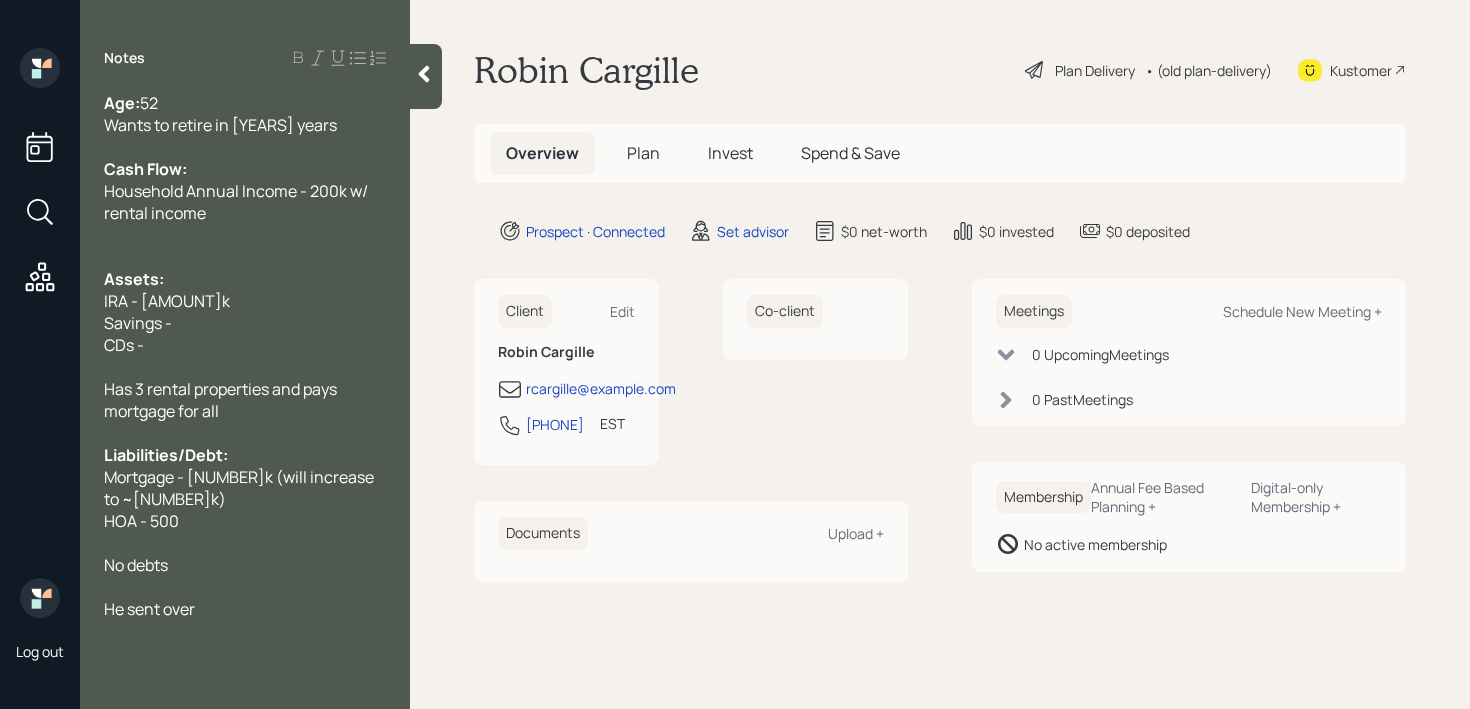 click on "Mortgage - [NUMBER]k (will increase to ~[NUMBER]k)" at bounding box center (240, 488) 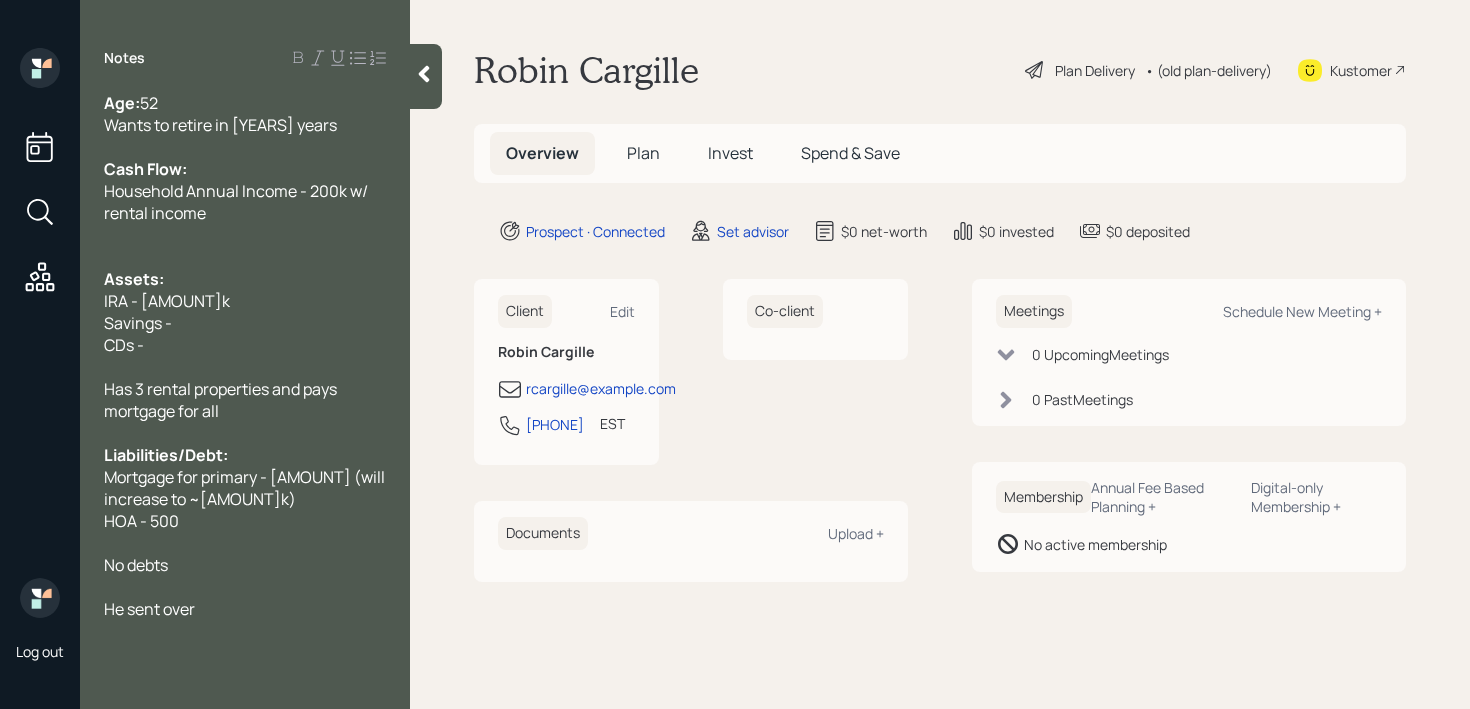 click at bounding box center [245, 367] 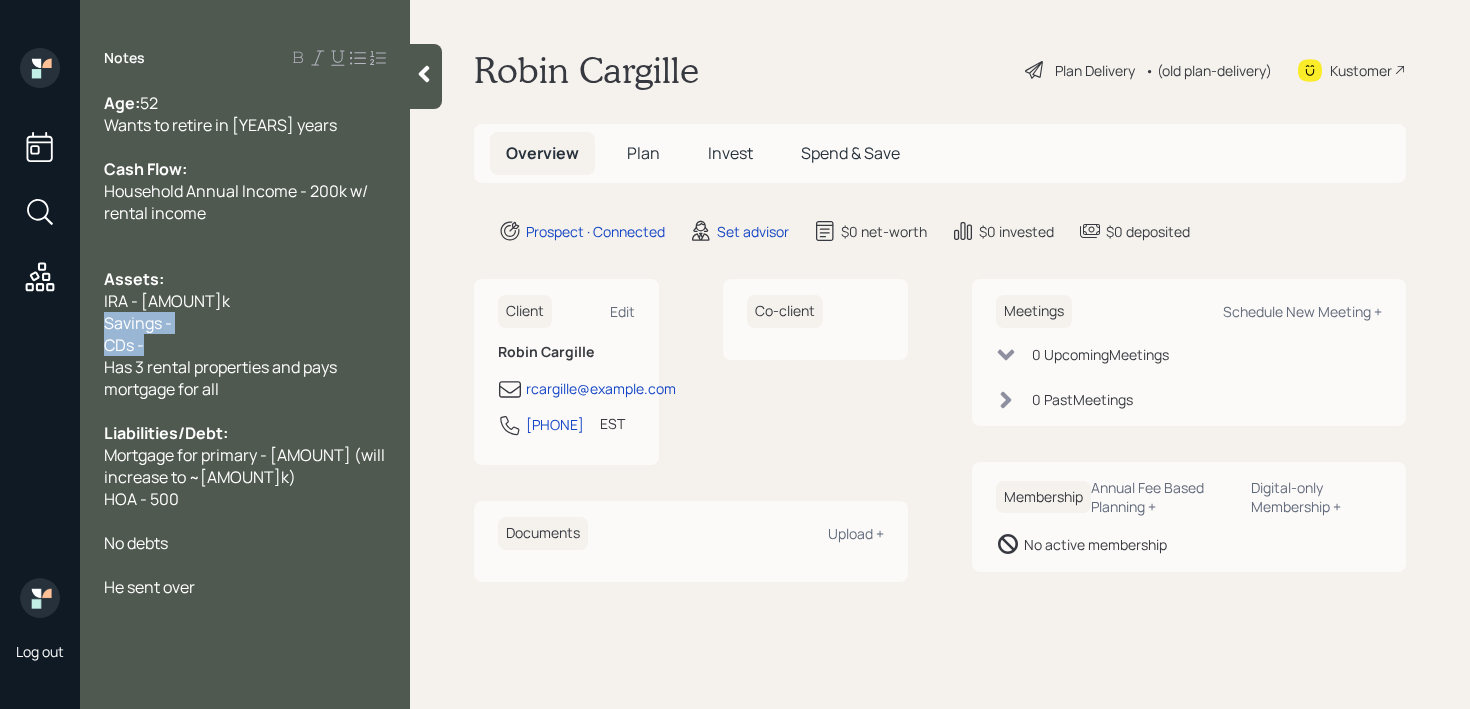 drag, startPoint x: 203, startPoint y: 347, endPoint x: 95, endPoint y: 330, distance: 109.32977 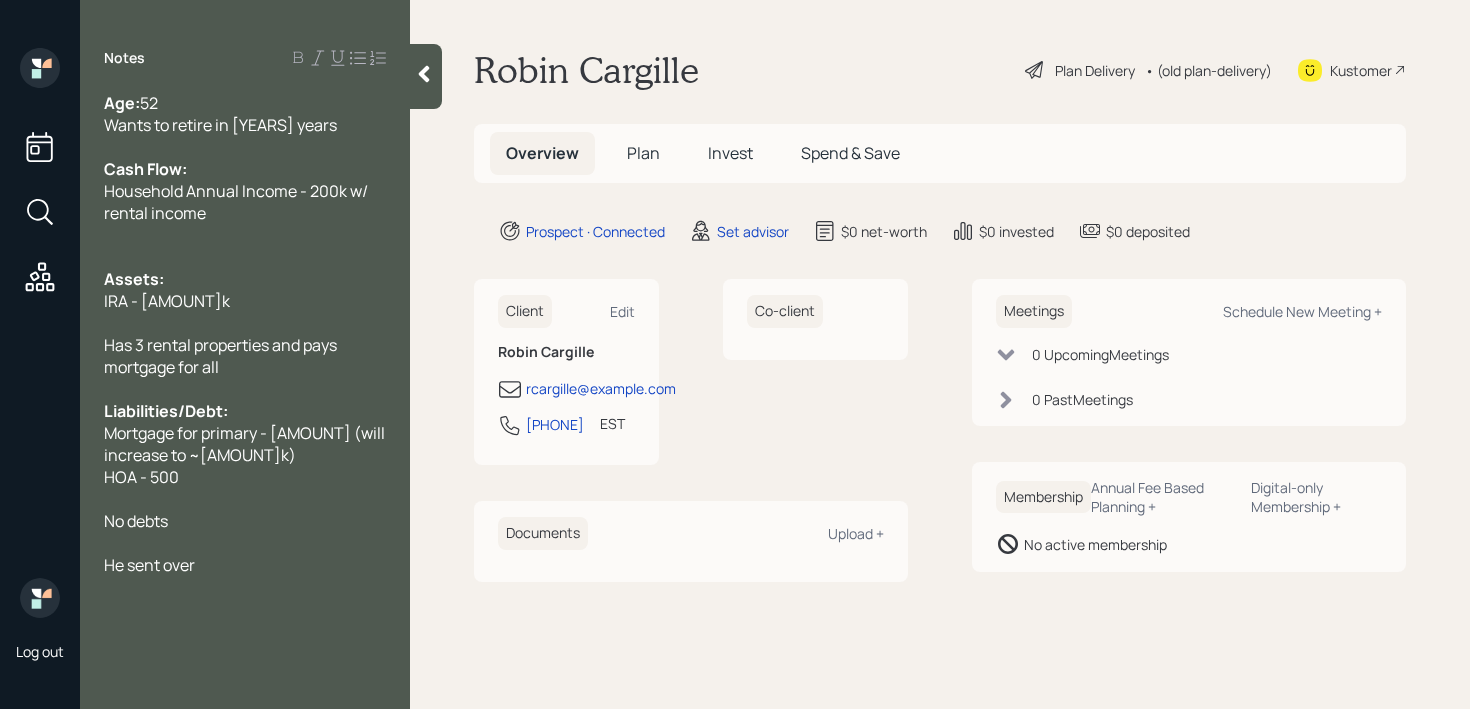 click on "Assets:" at bounding box center [134, 279] 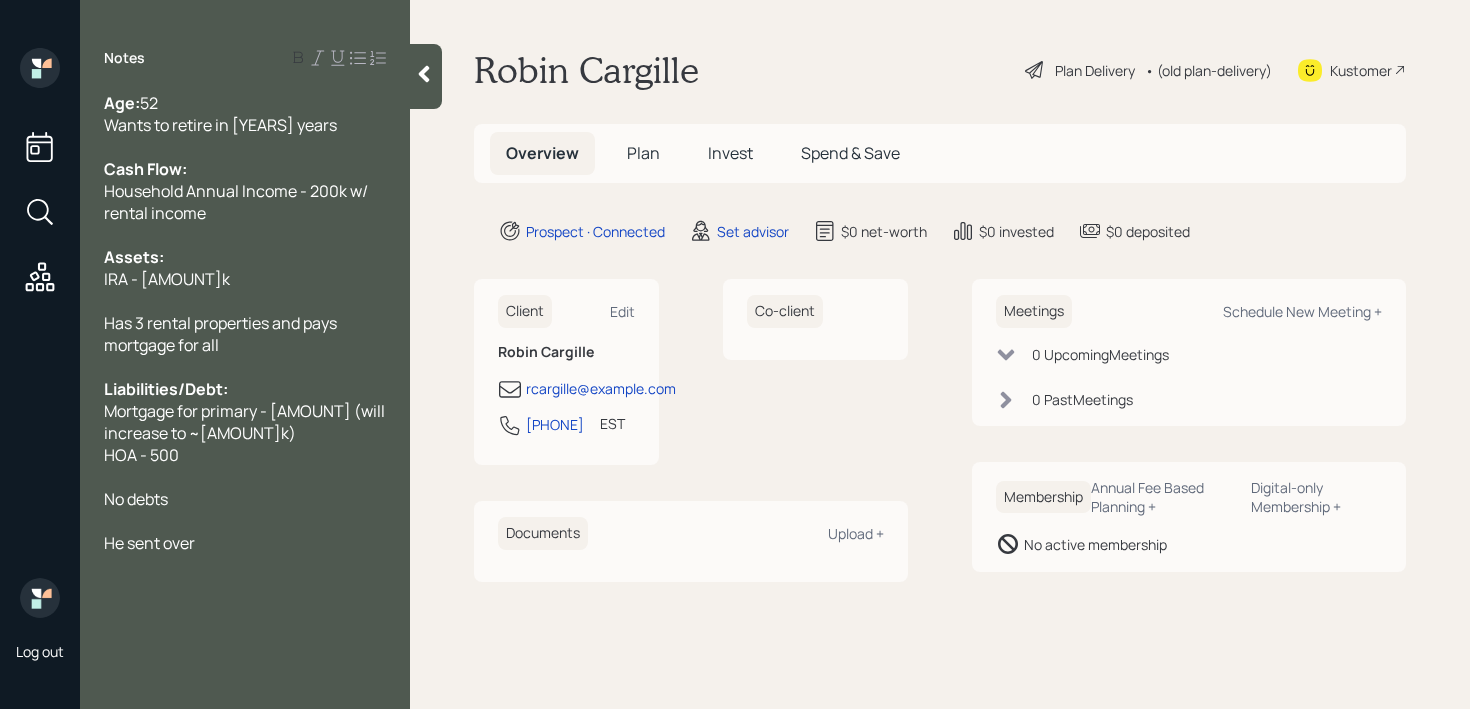 click at bounding box center (245, 301) 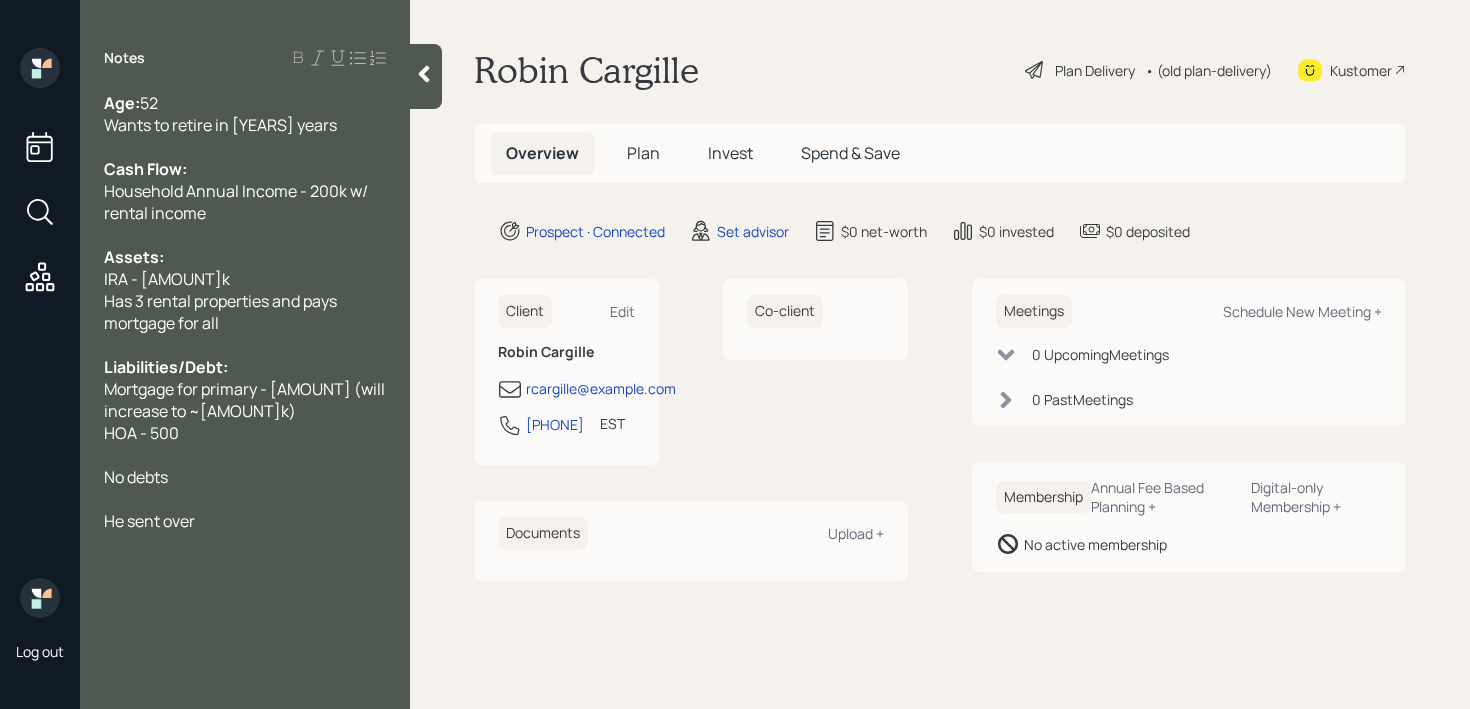 click on "Has 3 rental properties and pays mortgage for all" at bounding box center (245, 312) 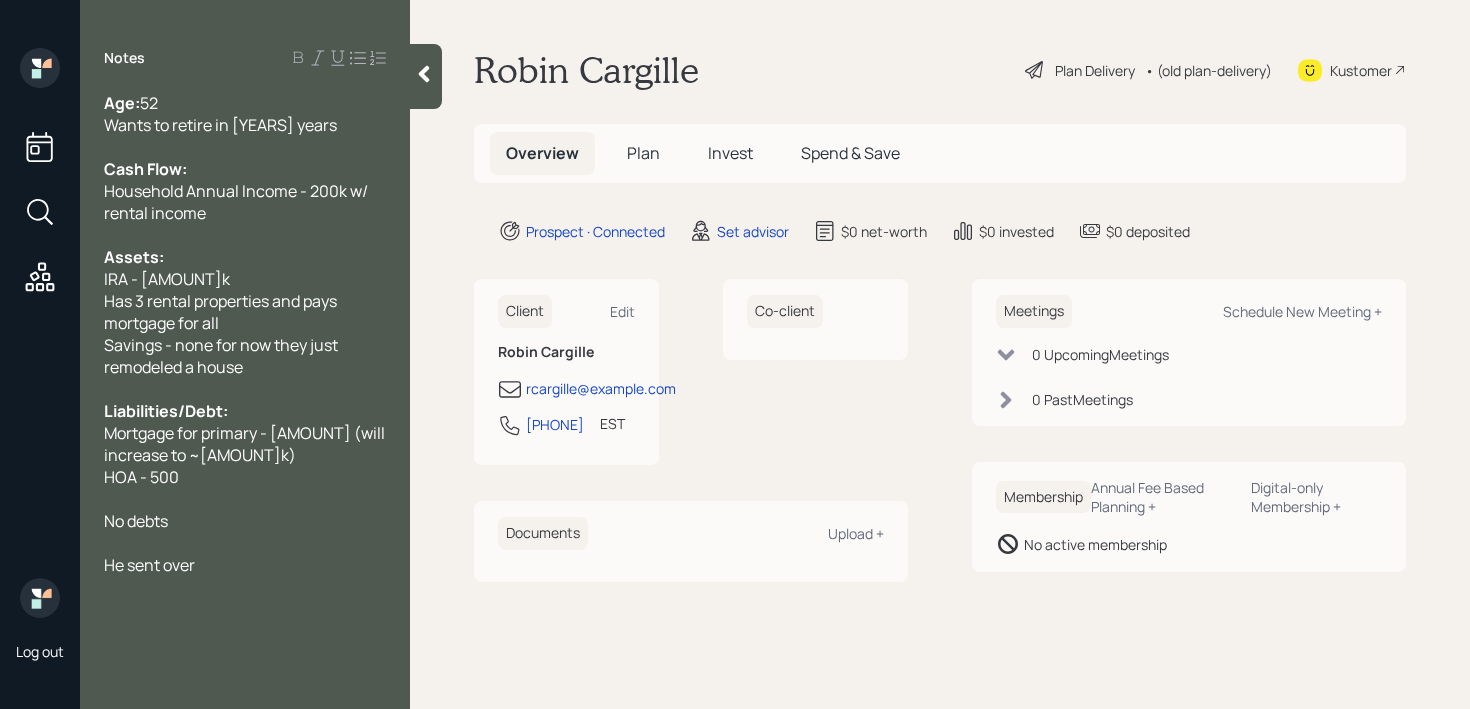 click at bounding box center (245, 499) 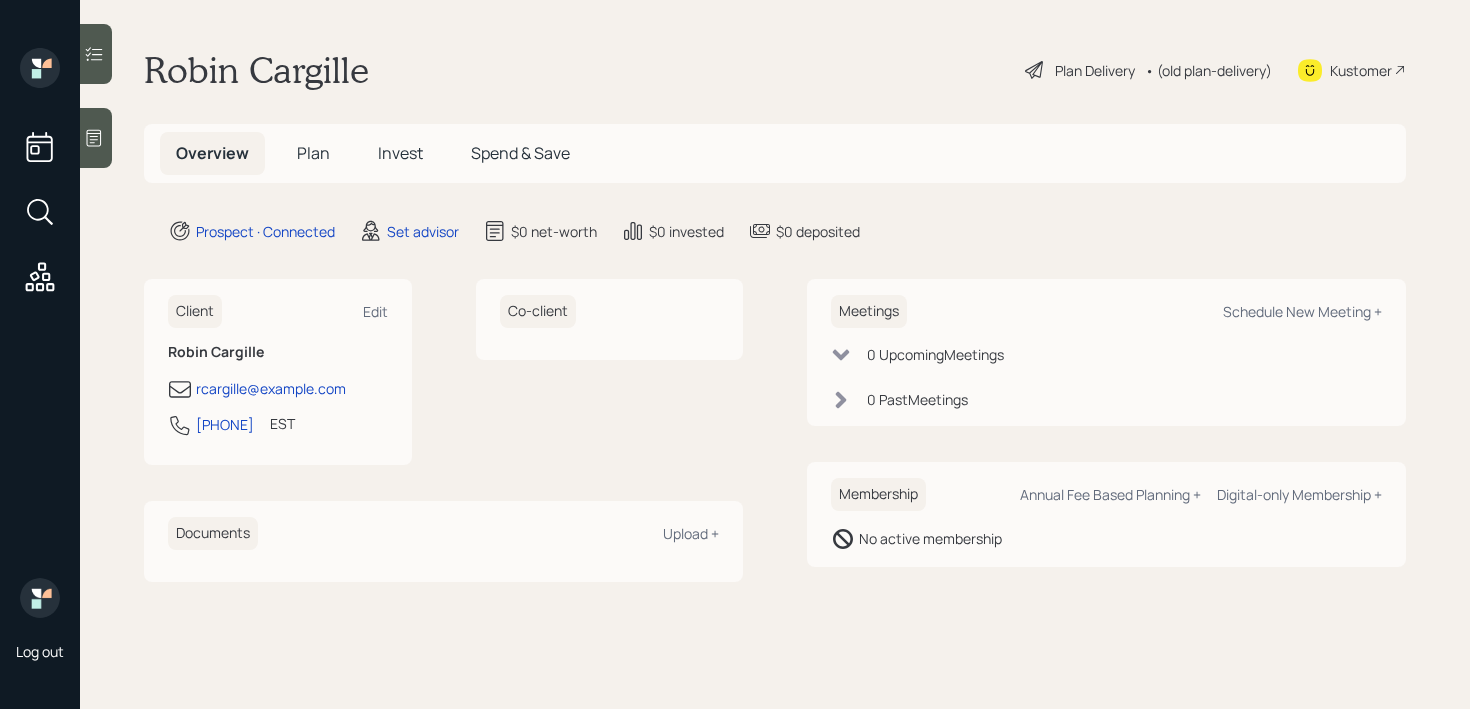 click at bounding box center [96, 138] 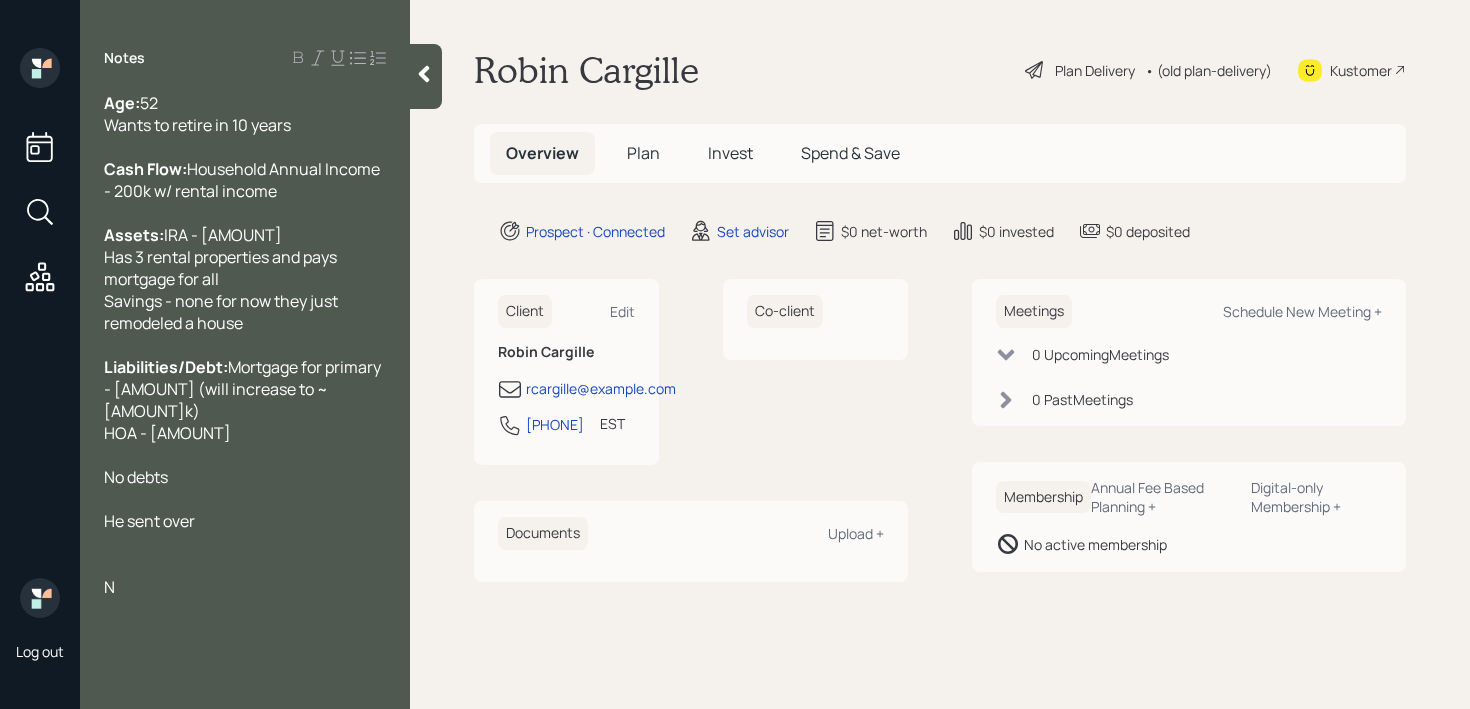 type 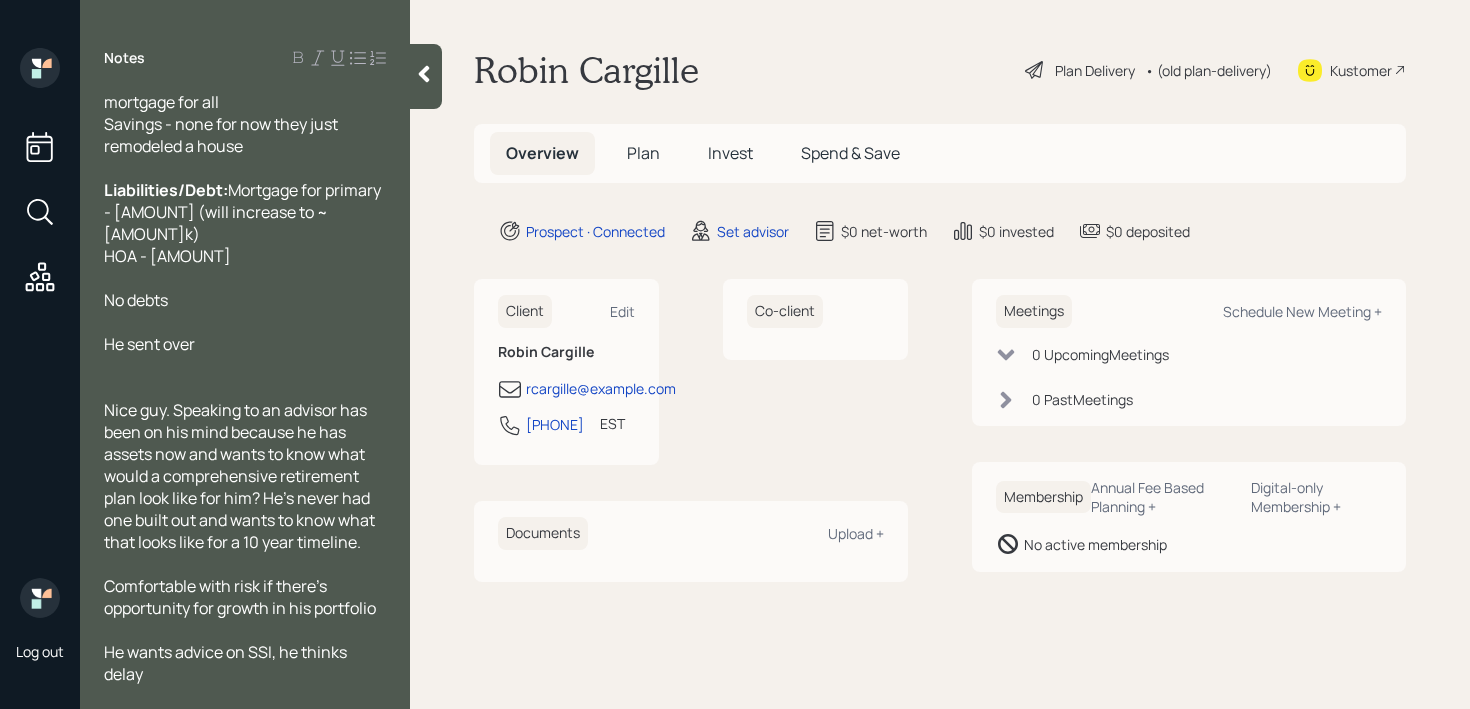 scroll, scrollTop: 220, scrollLeft: 0, axis: vertical 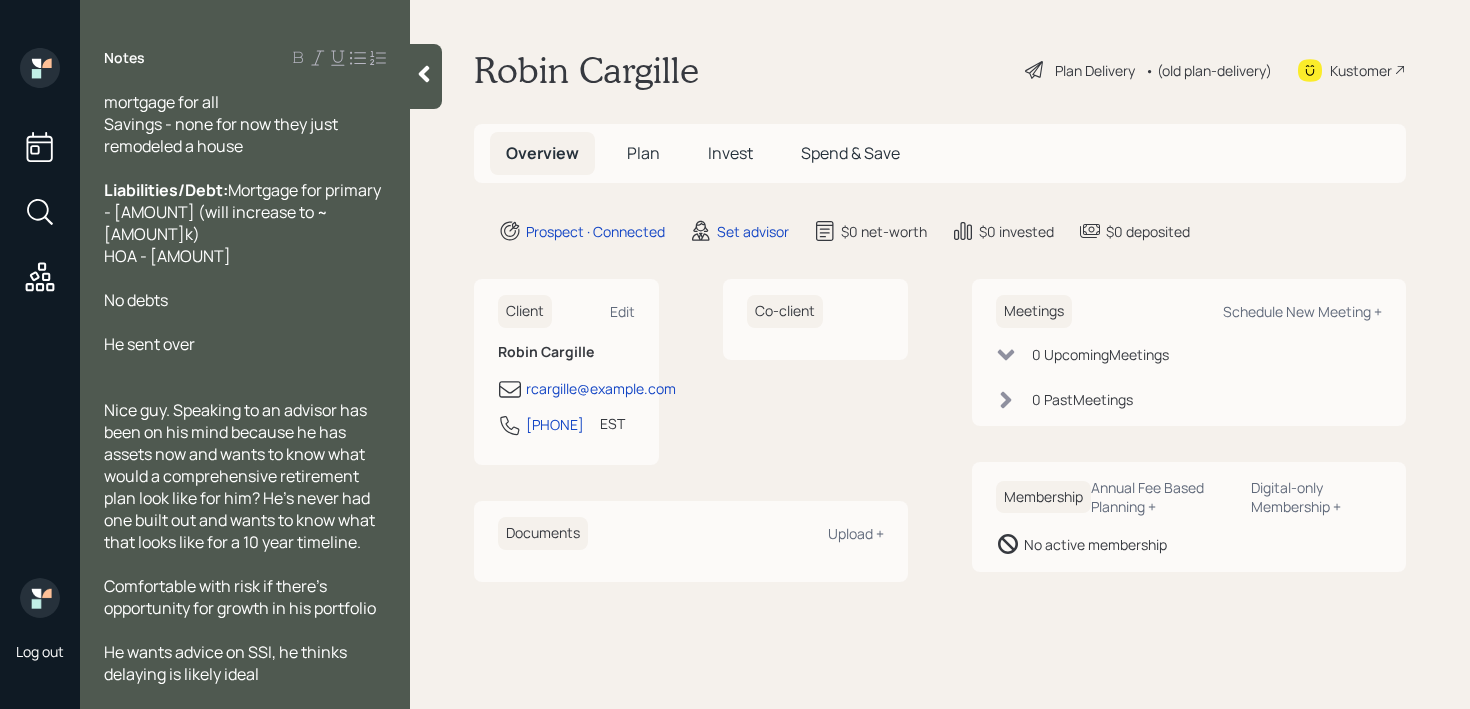 click on "He wants advice on SSI, he thinks delaying is likely ideal" at bounding box center (227, 663) 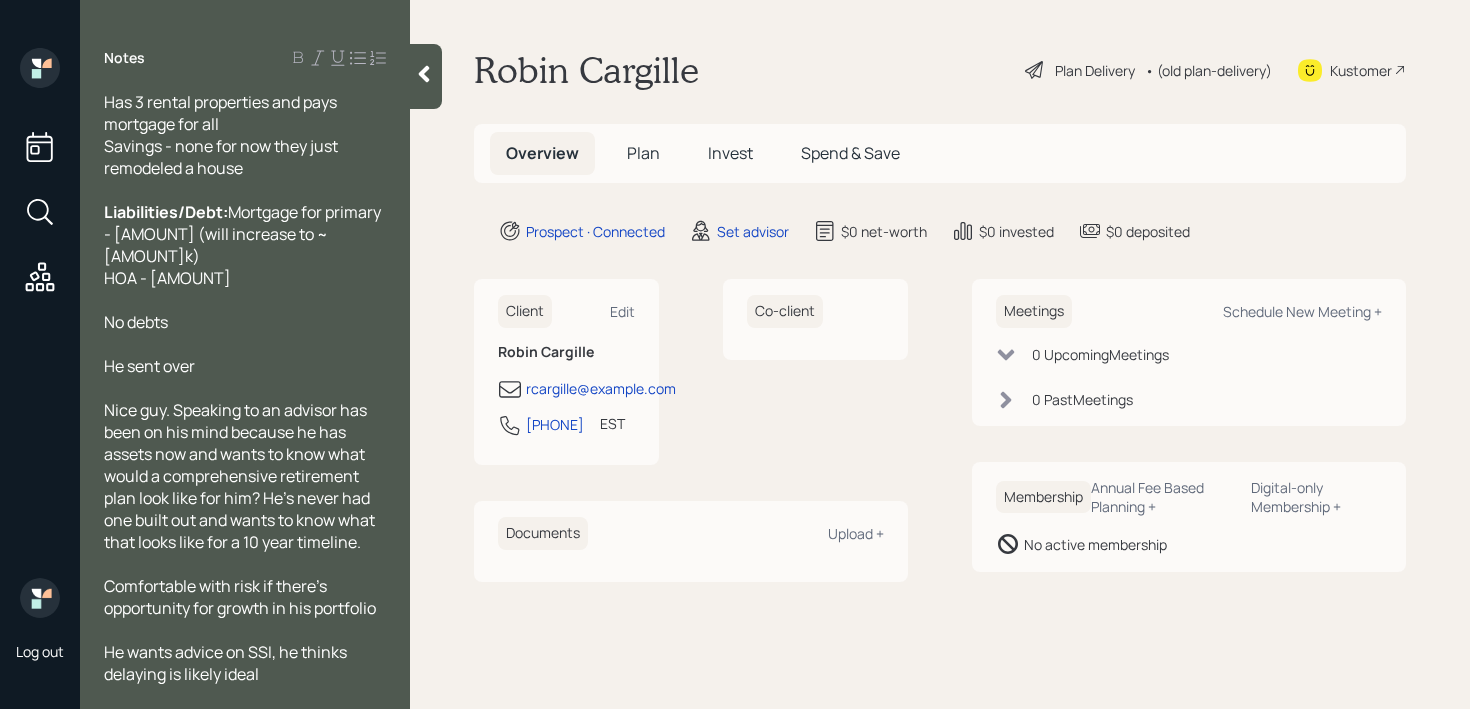 click on "He wants advice on SSI, he thinks delaying is likely ideal" at bounding box center (245, 663) 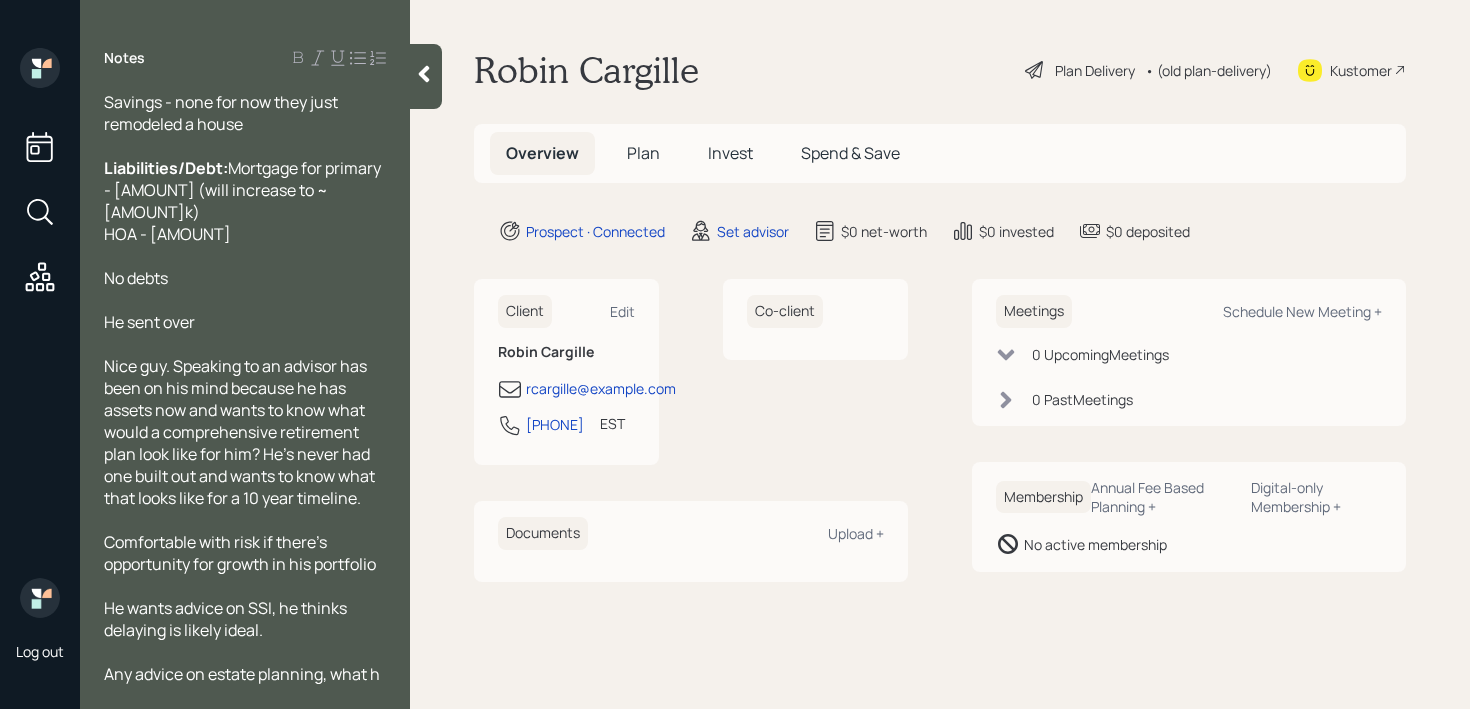 scroll, scrollTop: 264, scrollLeft: 0, axis: vertical 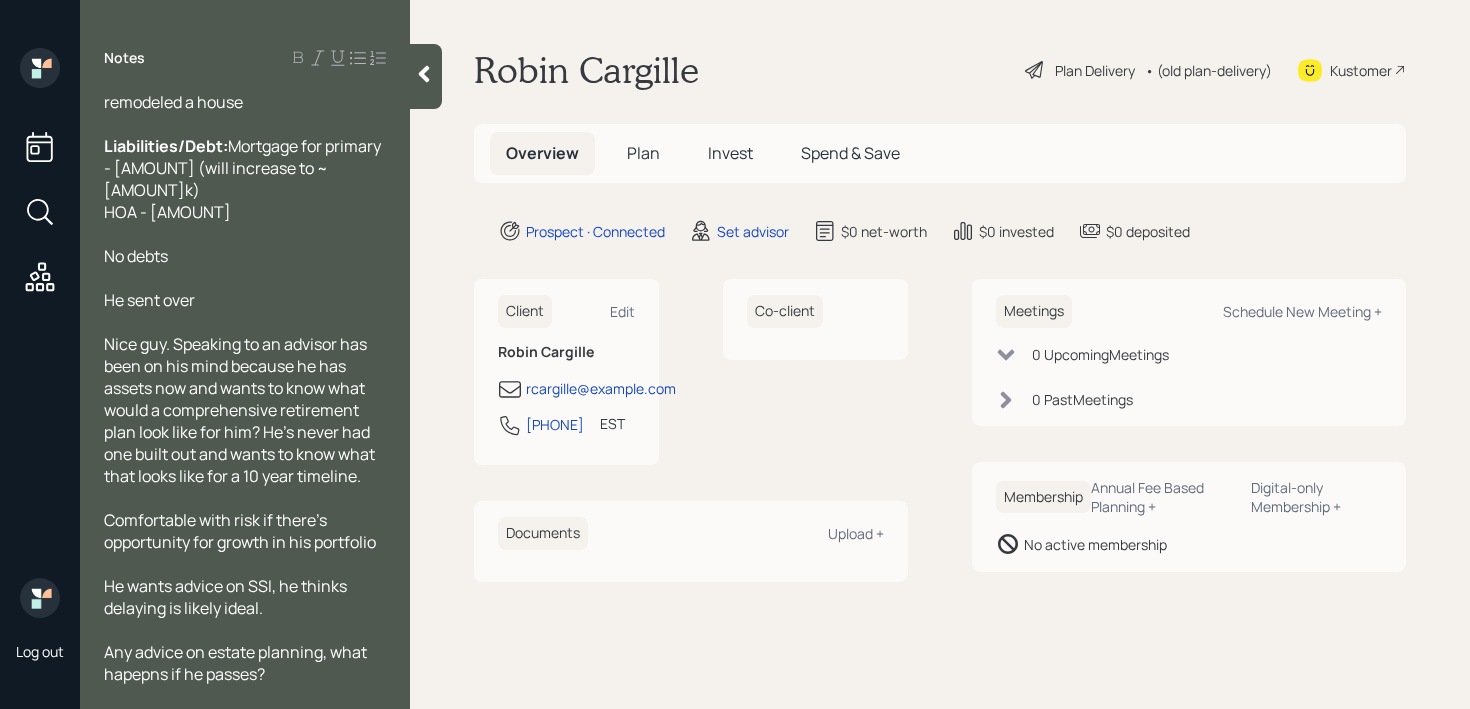 click on "Robin Cargille Plan Delivery • (old plan-delivery) Kustomer Overview Plan Invest Spend & Save Prospect ·
Connected Set advisor $[AMOUNT] net-worth $[AMOUNT] invested $[AMOUNT] deposited Client Edit Robin Cargille rcargille@example.com [PHONE] EST Currently [TIME] Co-client Documents Upload + Meetings Schedule New Meeting + 0 Upcoming Meetings 0 Past Meetings Membership Annual Fee Based Planning + Digital-only Membership + No active membership" at bounding box center [940, 354] 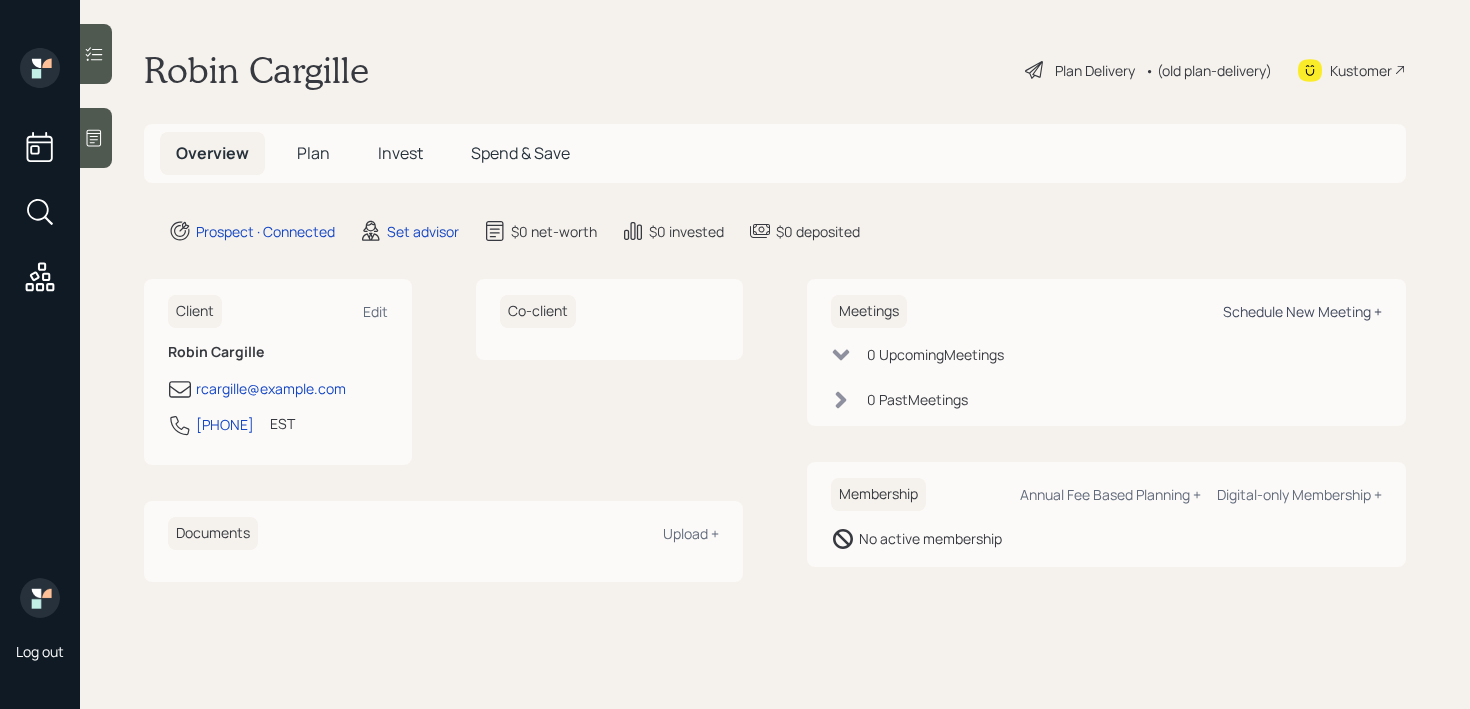 click on "Schedule New Meeting +" at bounding box center [1302, 311] 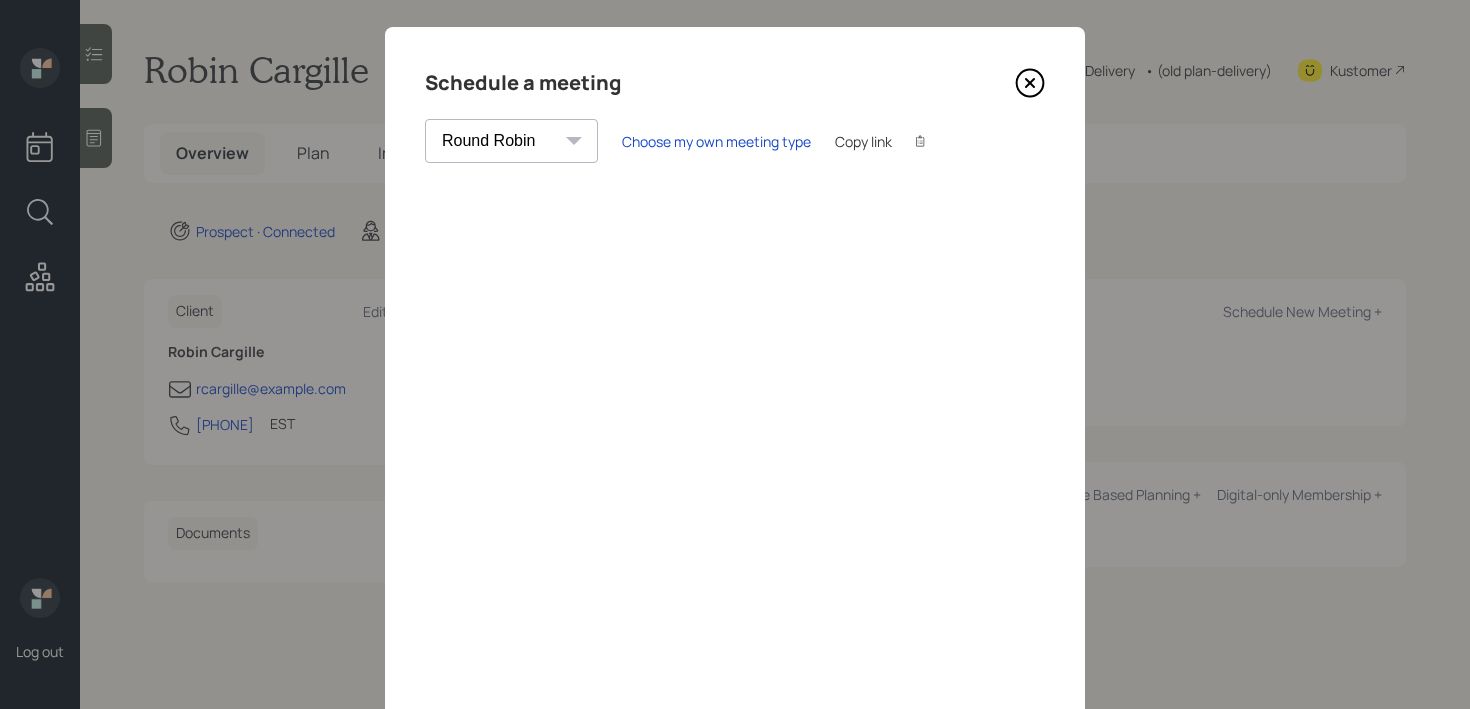 scroll, scrollTop: 0, scrollLeft: 0, axis: both 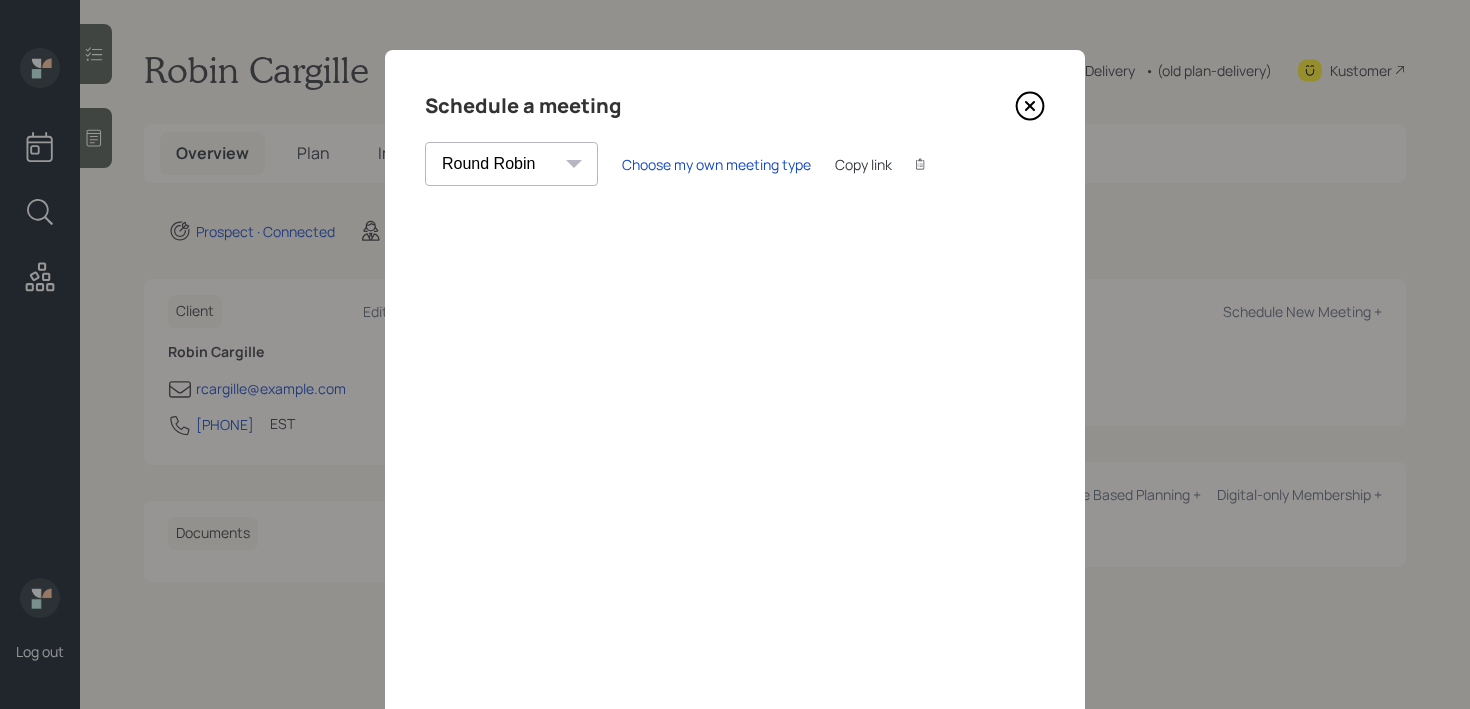 click 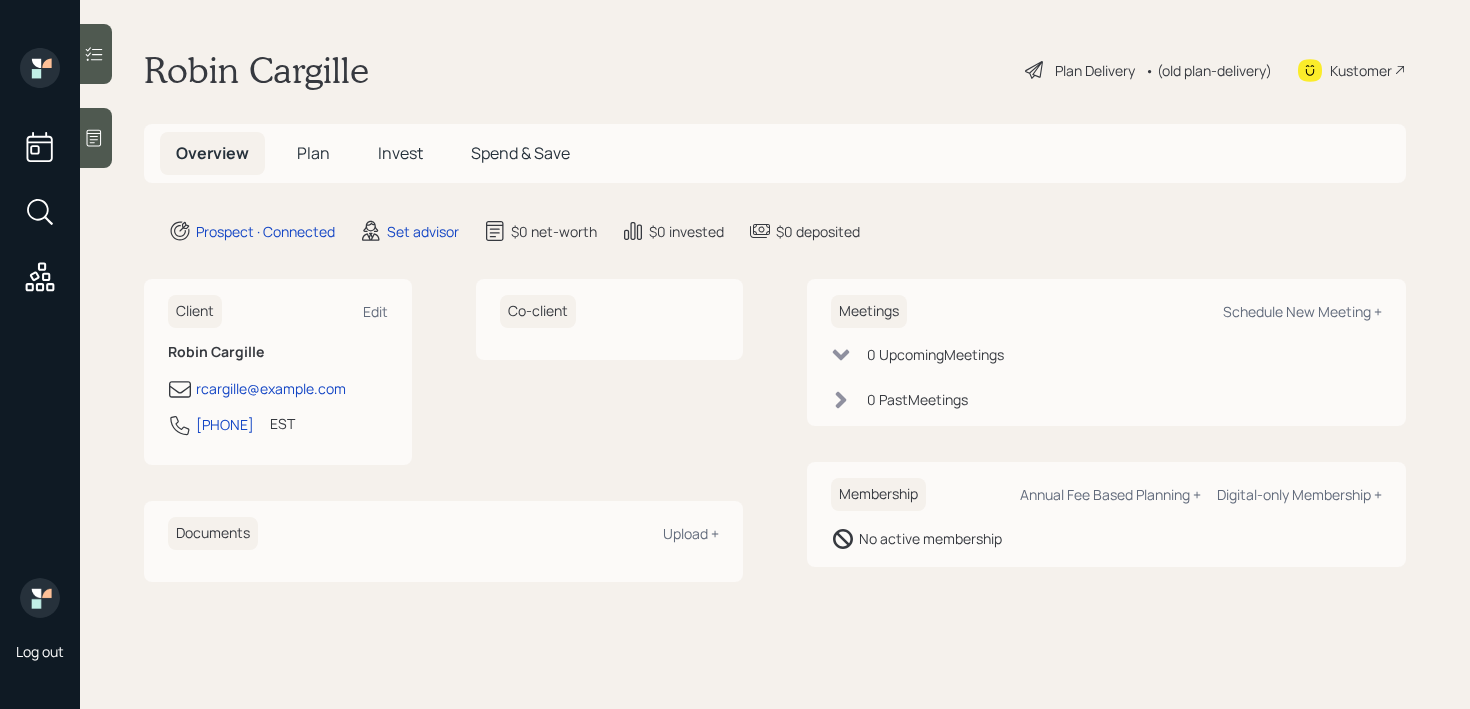 click on "Kustomer" at bounding box center [1361, 70] 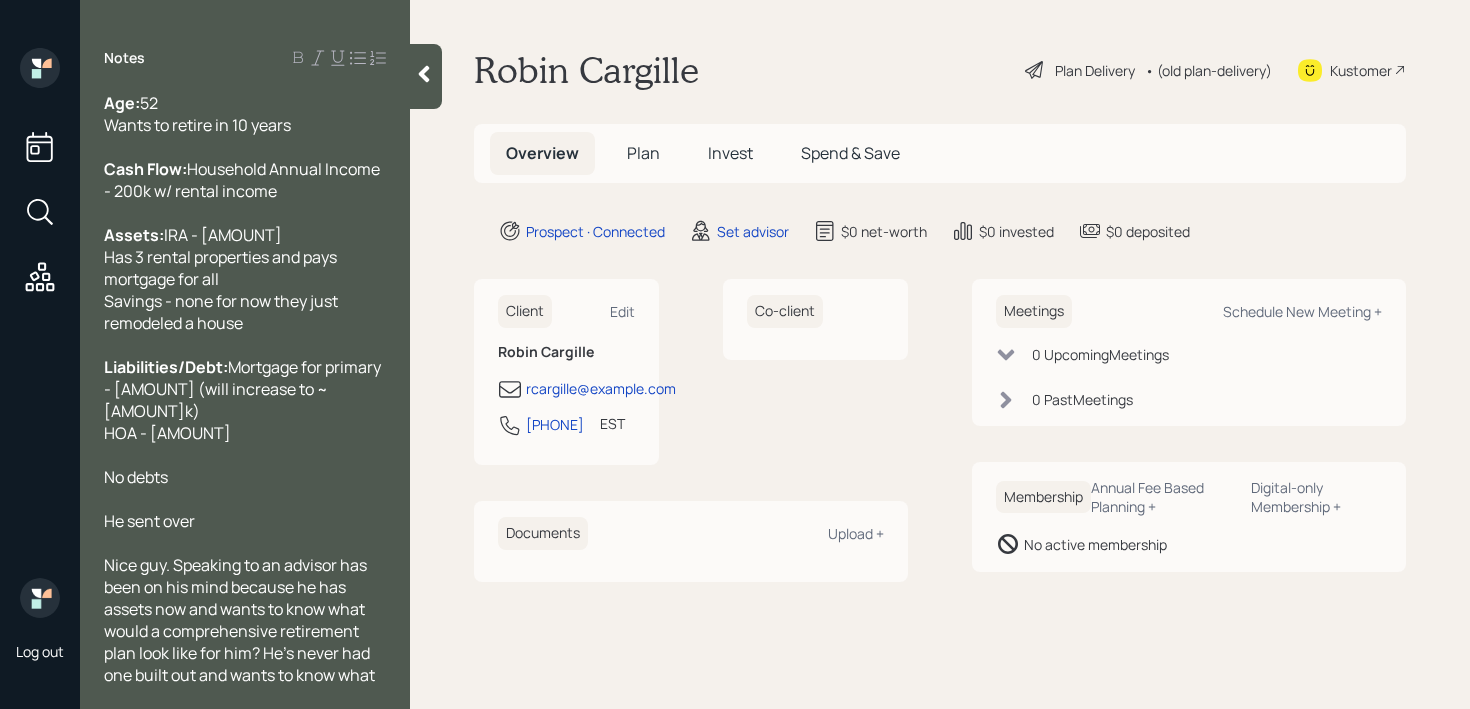 scroll, scrollTop: 264, scrollLeft: 0, axis: vertical 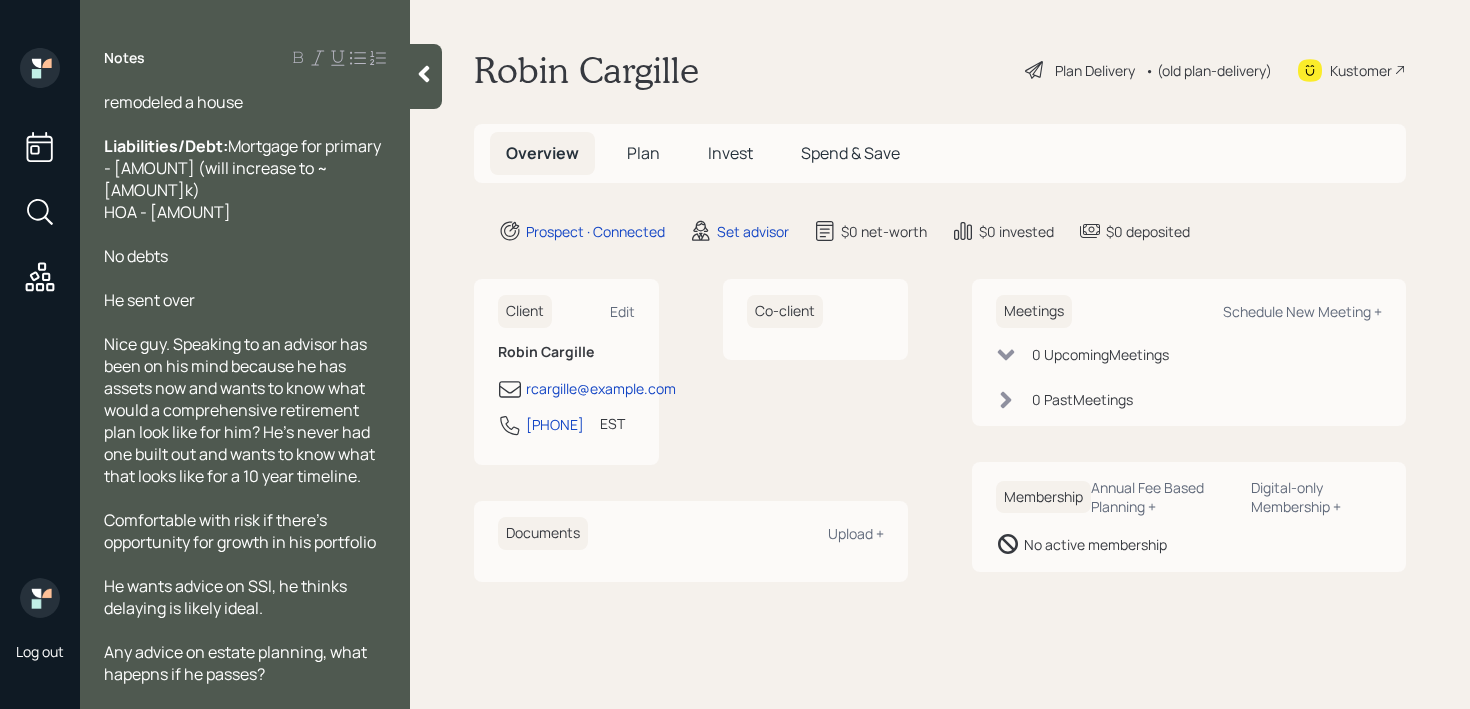 click on "Nice guy. Speaking to an advisor has been on his mind because he has assets now and wants to know what would a comprehensive retirement plan look like for him? He's never had one built out and wants to know what that looks like for a 10 year timeline." at bounding box center [241, 410] 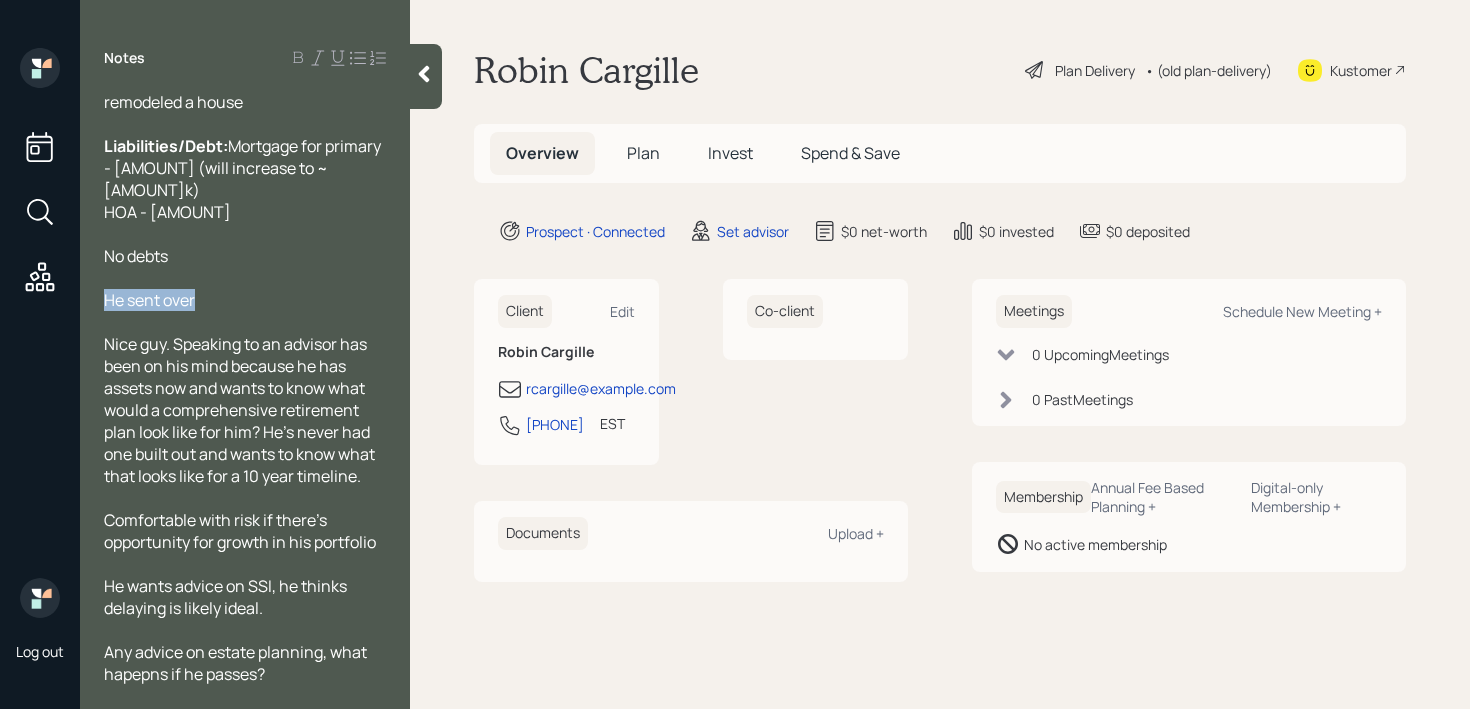 drag, startPoint x: 279, startPoint y: 300, endPoint x: 64, endPoint y: 298, distance: 215.00931 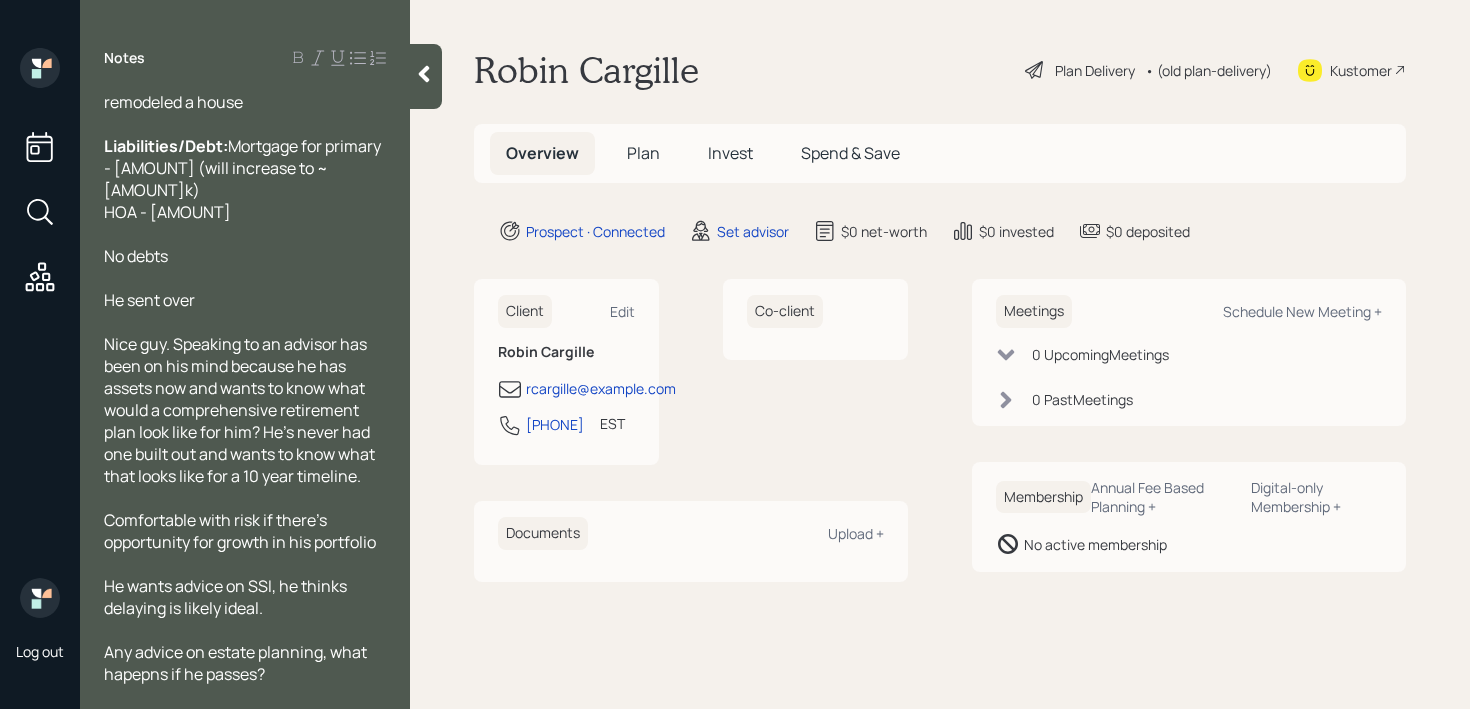 click on "He sent over" at bounding box center (245, 300) 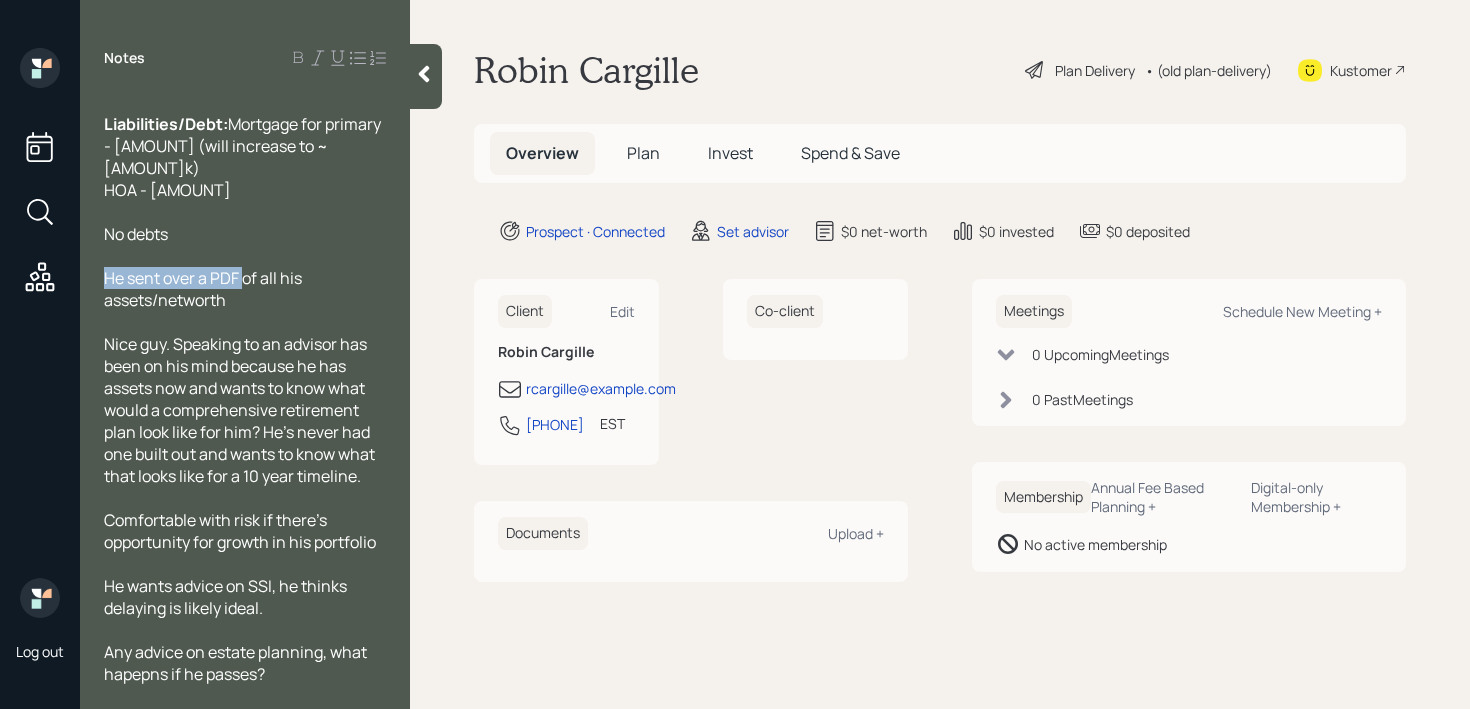 drag, startPoint x: 243, startPoint y: 309, endPoint x: 79, endPoint y: 300, distance: 164.24677 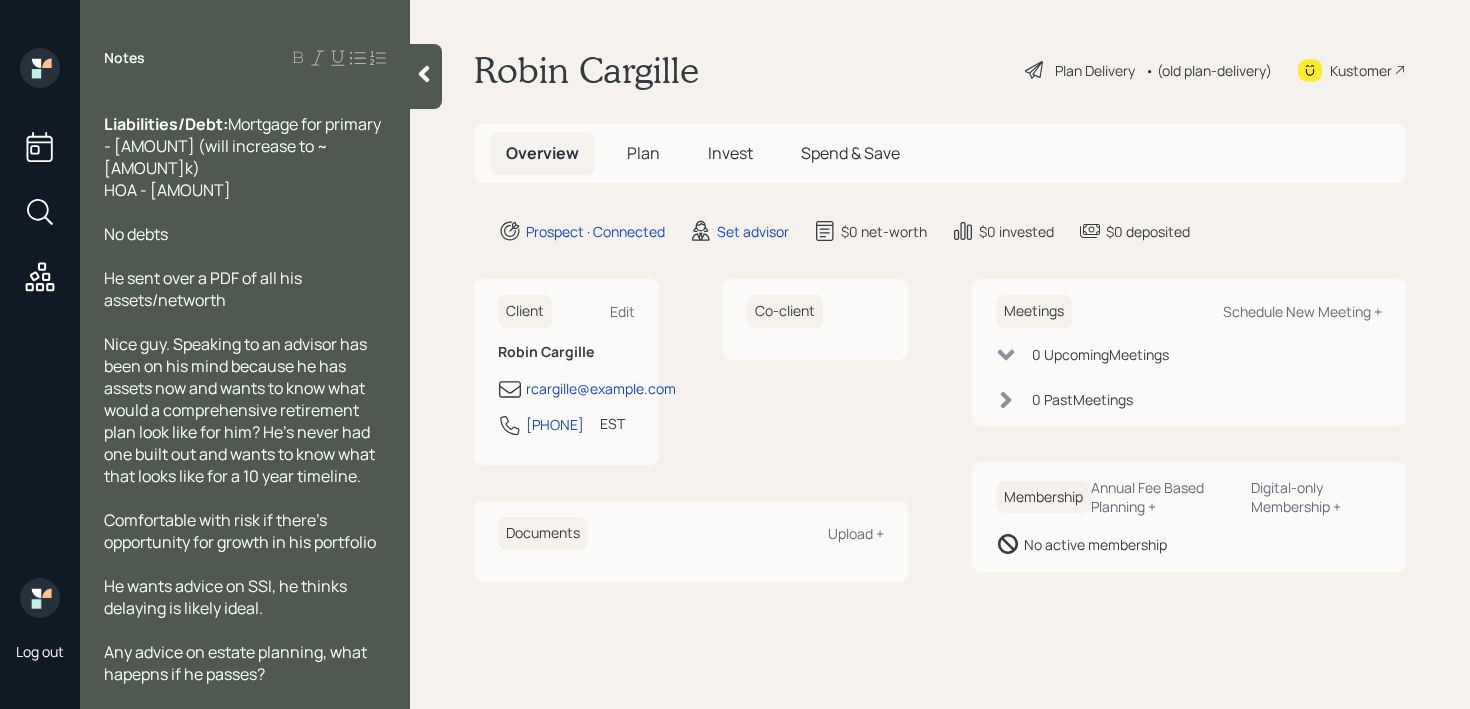 click on "He sent over a PDF of all his assets/networth" at bounding box center [204, 289] 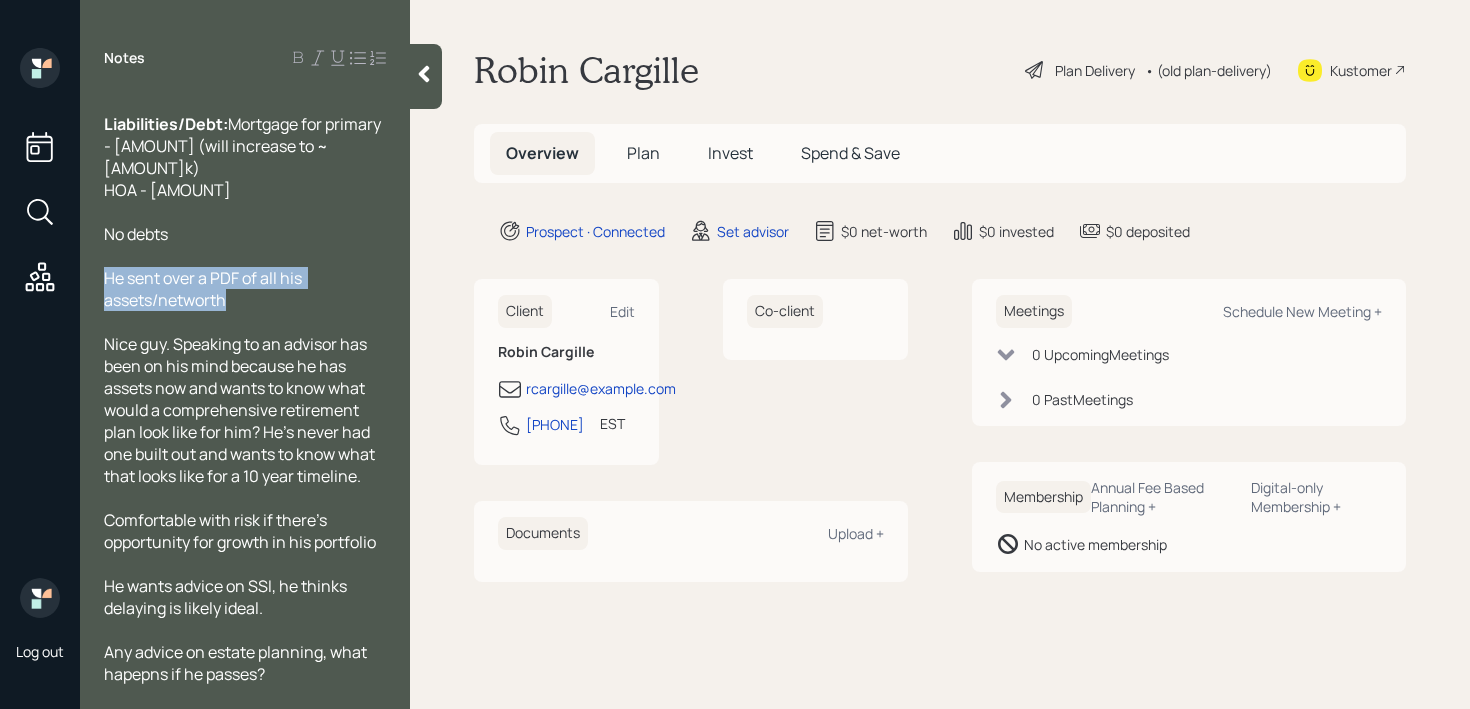 drag, startPoint x: 246, startPoint y: 318, endPoint x: 85, endPoint y: 304, distance: 161.60754 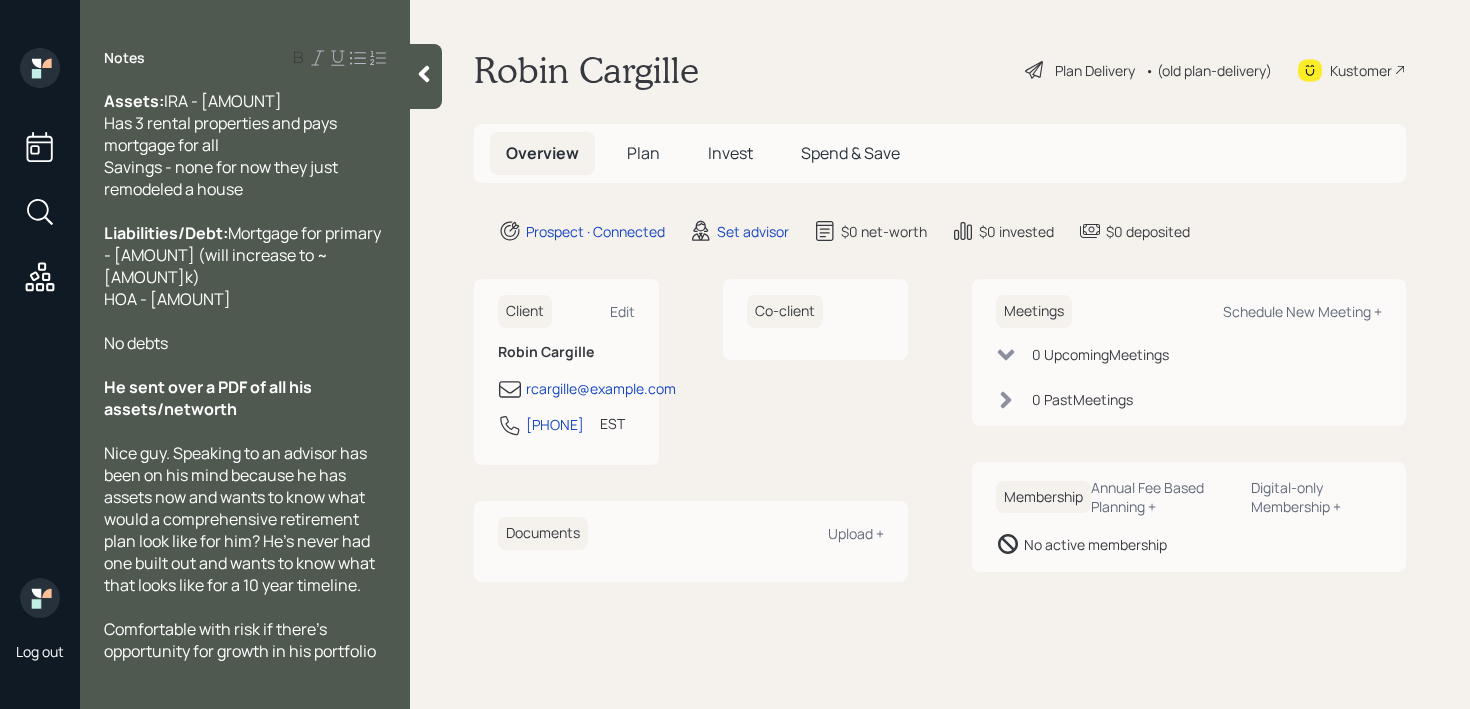 click on "Mortgage for primary - [AMOUNT] (will increase to ~[AMOUNT]k)
HOA - [AMOUNT]" at bounding box center [244, 266] 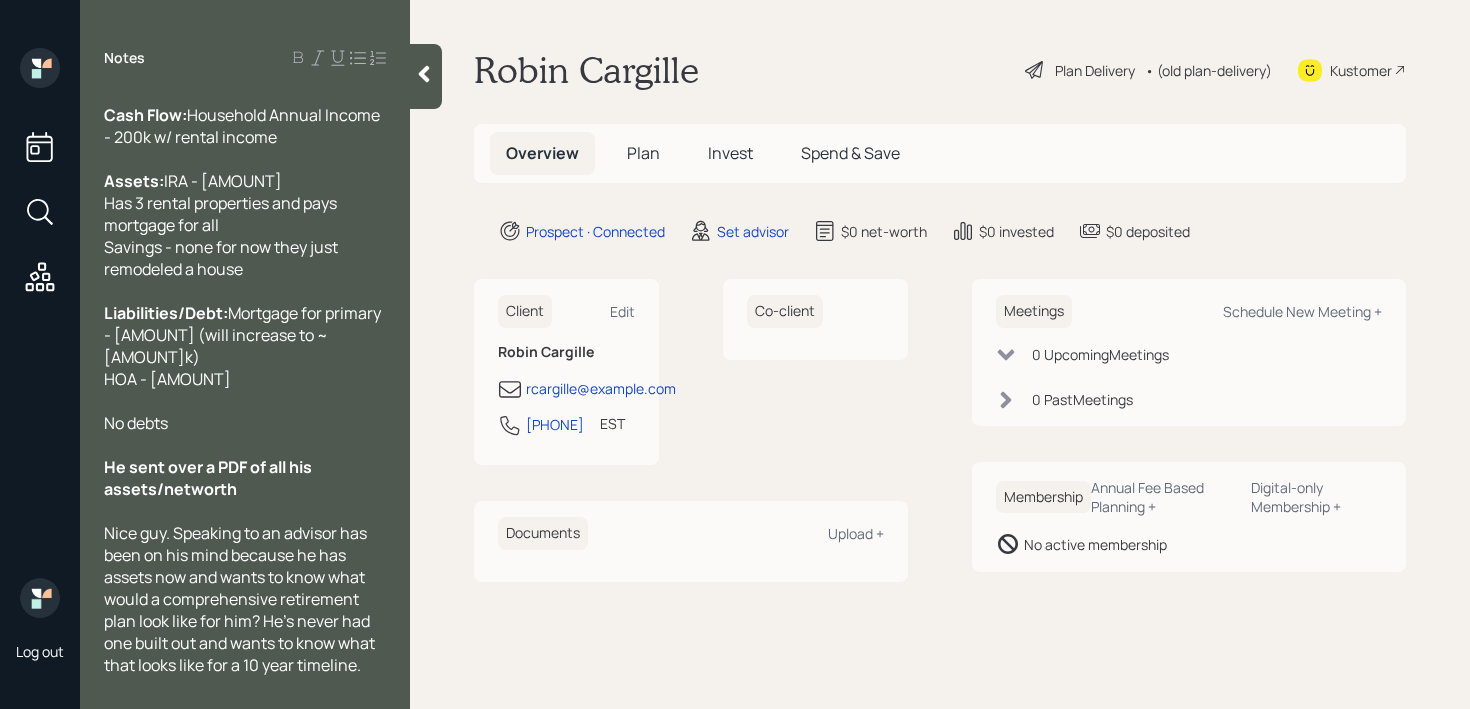 scroll, scrollTop: 53, scrollLeft: 0, axis: vertical 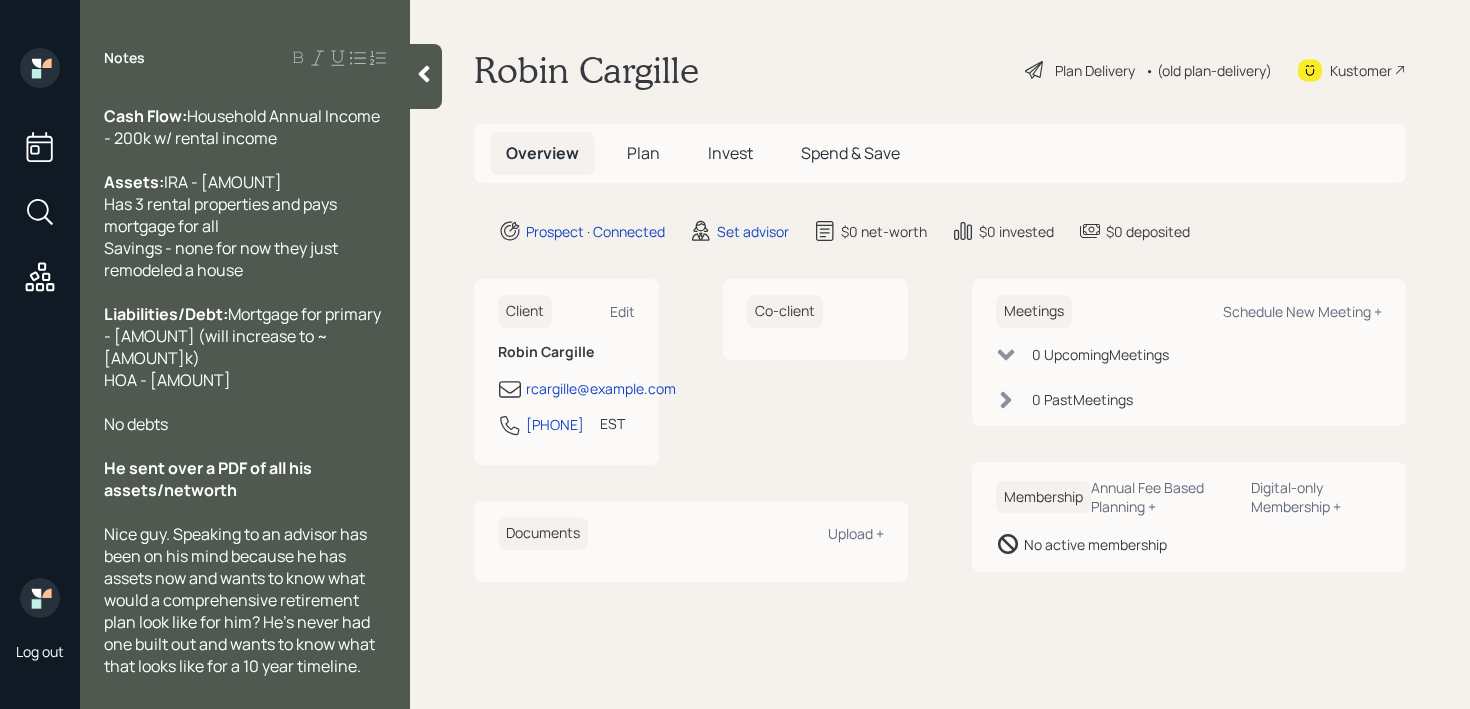 click on "Assets:
IRA - 326k
Has 3 rental properties and pays mortgage for all
Savings - none for now they just remodeled a house" at bounding box center (245, 226) 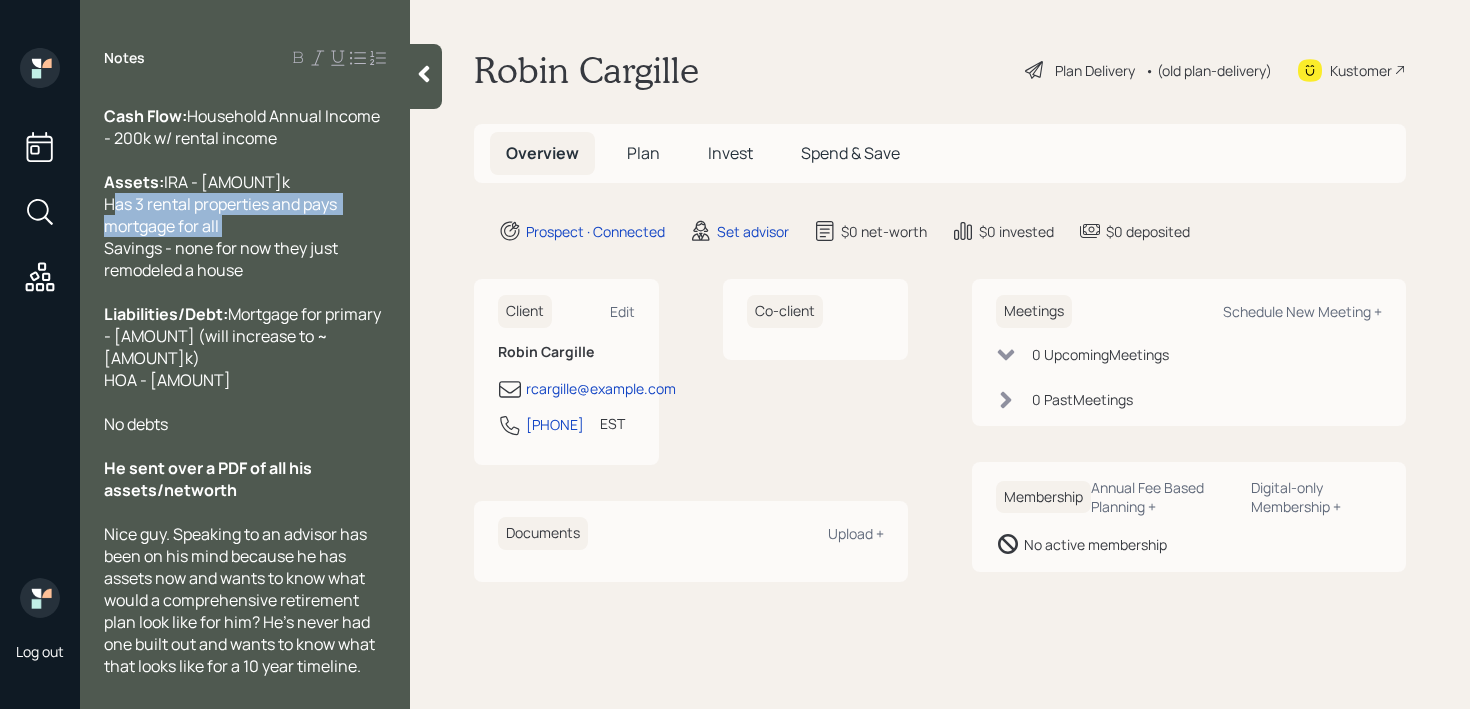 drag, startPoint x: 238, startPoint y: 290, endPoint x: 75, endPoint y: 272, distance: 163.99086 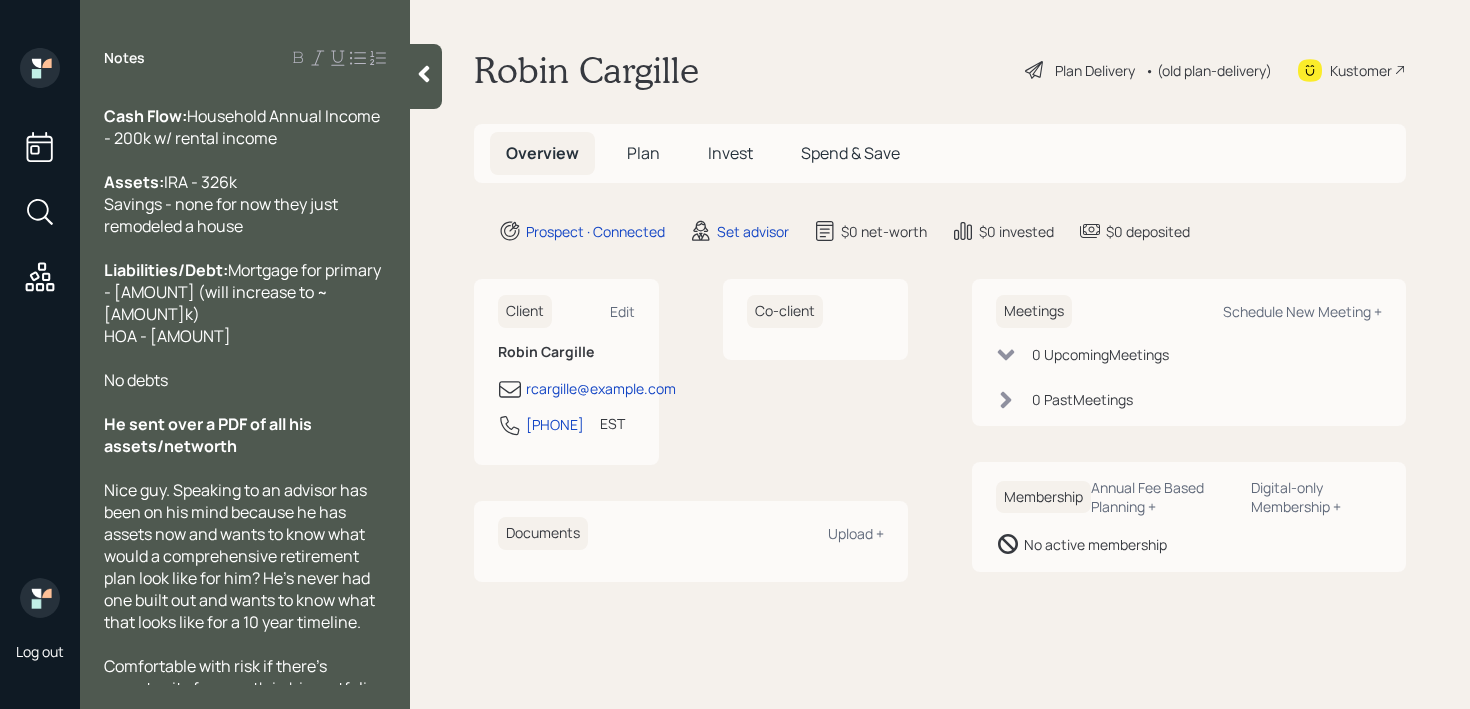 click on "Liabilities/Debt:
Mortgage for primary - 3.2k (will increase to ~4.4k)
HOA - 500" at bounding box center (245, 303) 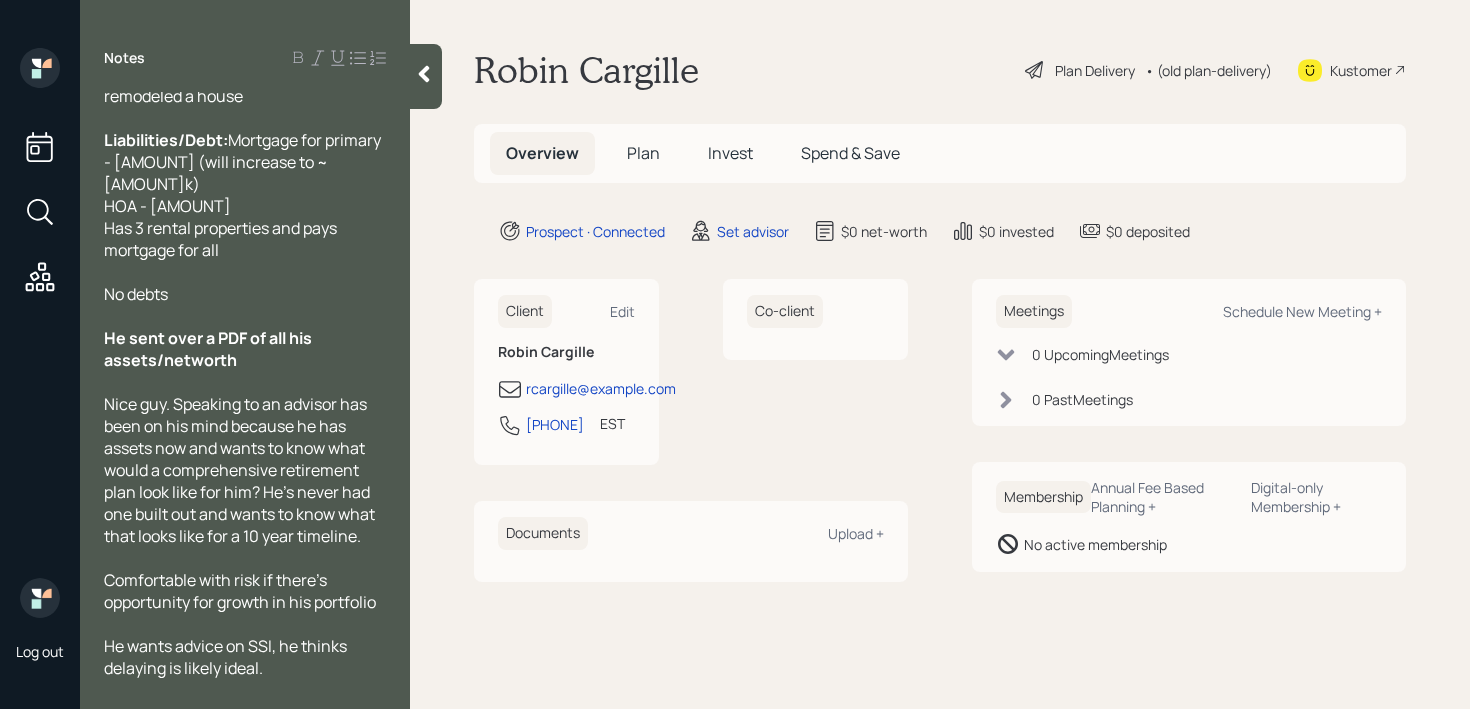 scroll, scrollTop: 227, scrollLeft: 0, axis: vertical 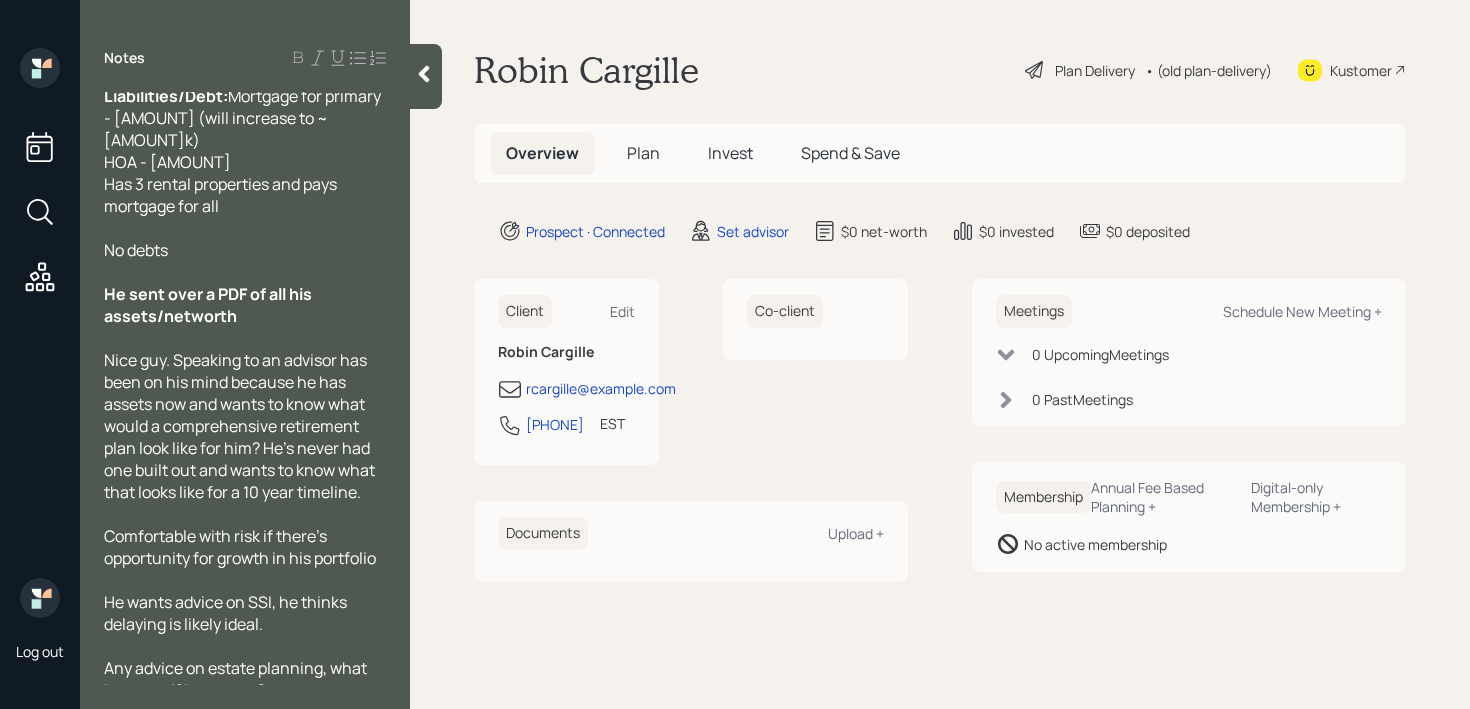 click on "Has 3 rental properties and pays mortgage for all" at bounding box center [245, 195] 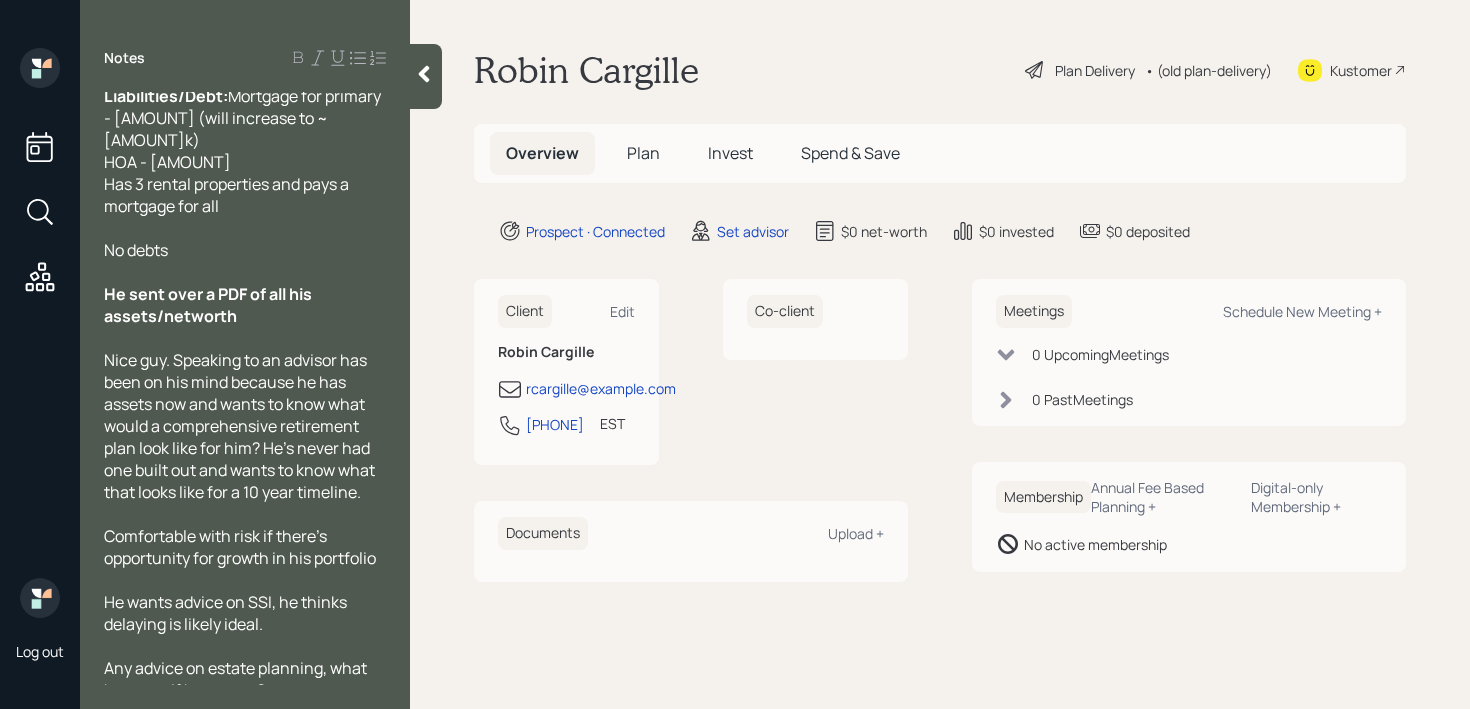 click on "Liabilities/Debt:
Mortgage for primary - 3.2k (will increase to ~4.4k)
HOA - 500" at bounding box center (245, 129) 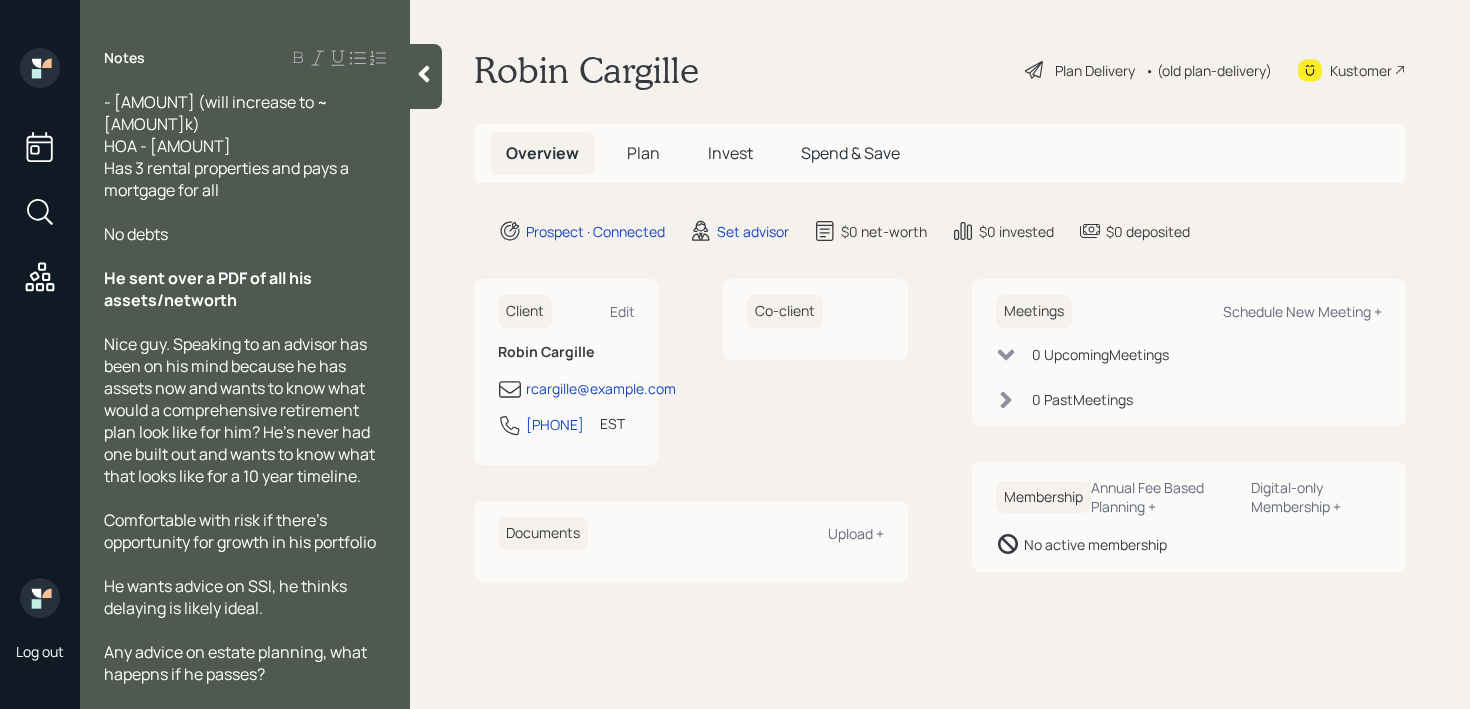 scroll, scrollTop: 286, scrollLeft: 0, axis: vertical 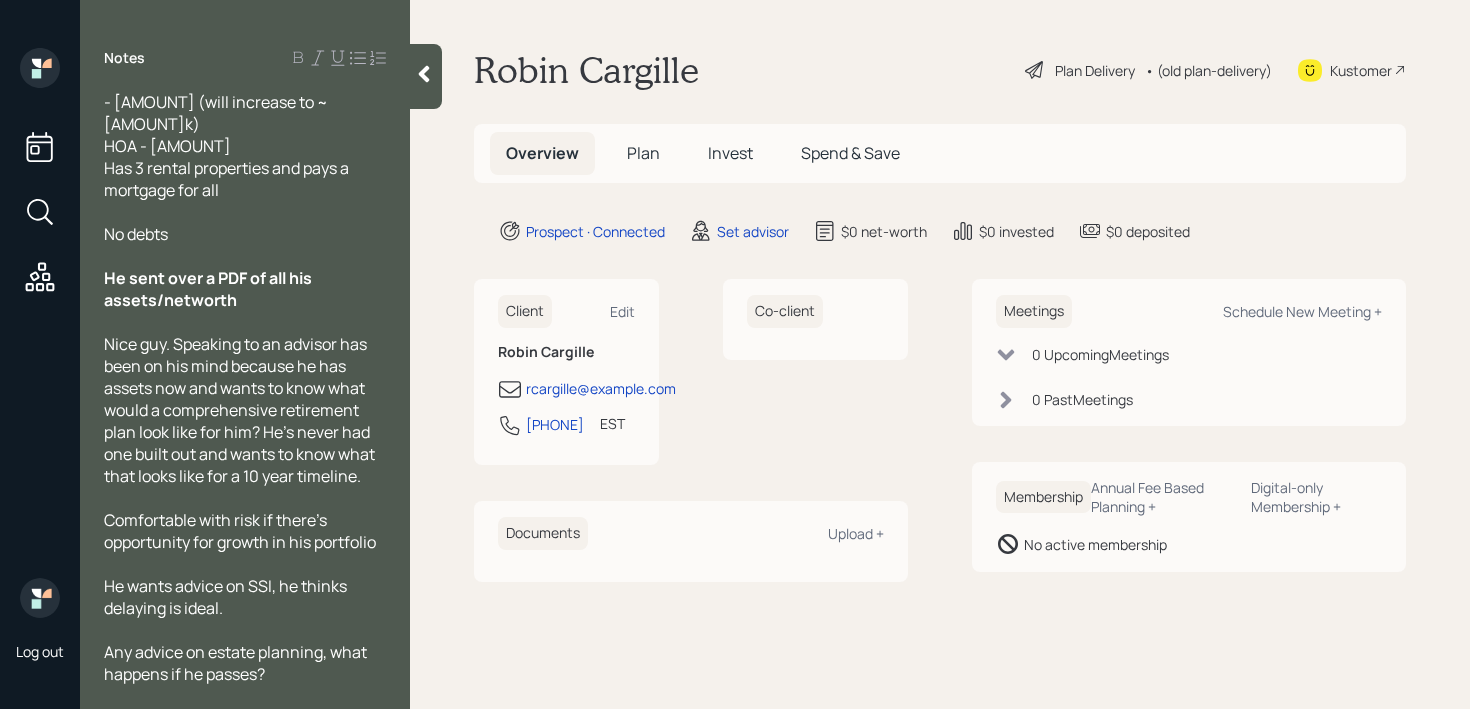 click on "Any advice on estate planning, what happens if he passes?" at bounding box center [245, 663] 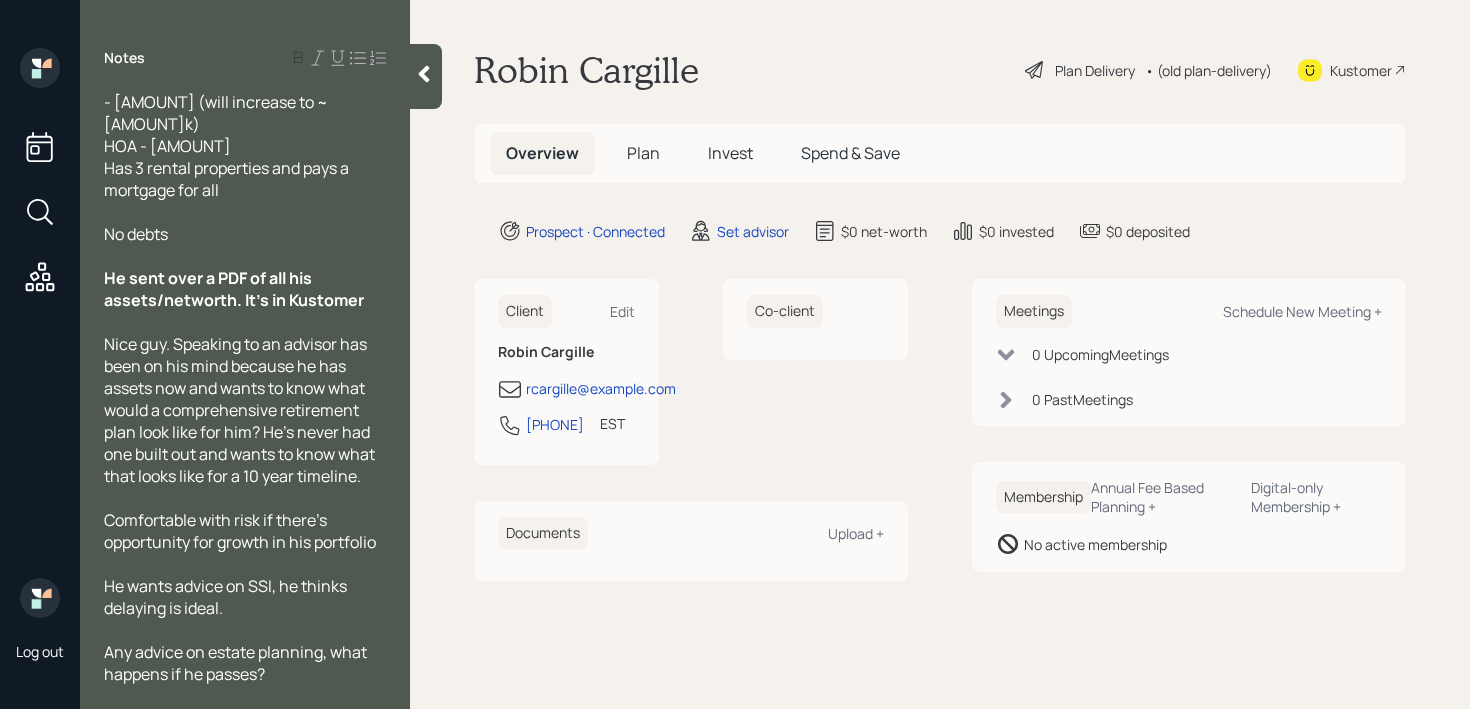 click at bounding box center [426, 76] 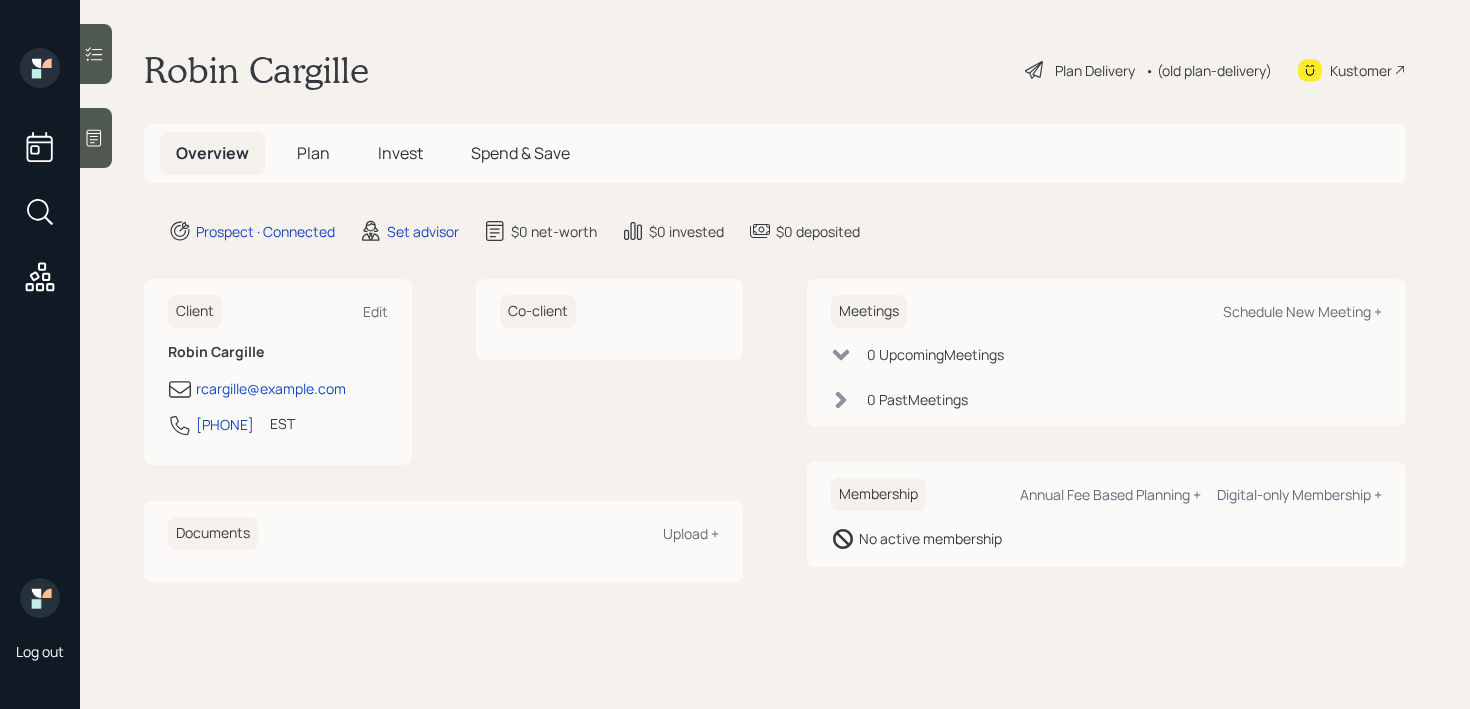 click on "Robin Cargille Plan Delivery • (old plan-delivery) Kustomer Overview Plan Invest Spend & Save Prospect ·
Connected Set advisor $[NUMBER] net-worth $[NUMBER] invested $[NUMBER] deposited Client Edit Robin Cargille rcargille@example.com [PHONE] EST Currently [TIME] Co-client Documents Upload + Meetings Schedule New Meeting + 0   Upcoming  Meeting s 0   Past  Meeting s Membership Annual Fee Based Planning + Digital-only Membership + No active membership" at bounding box center [775, 354] 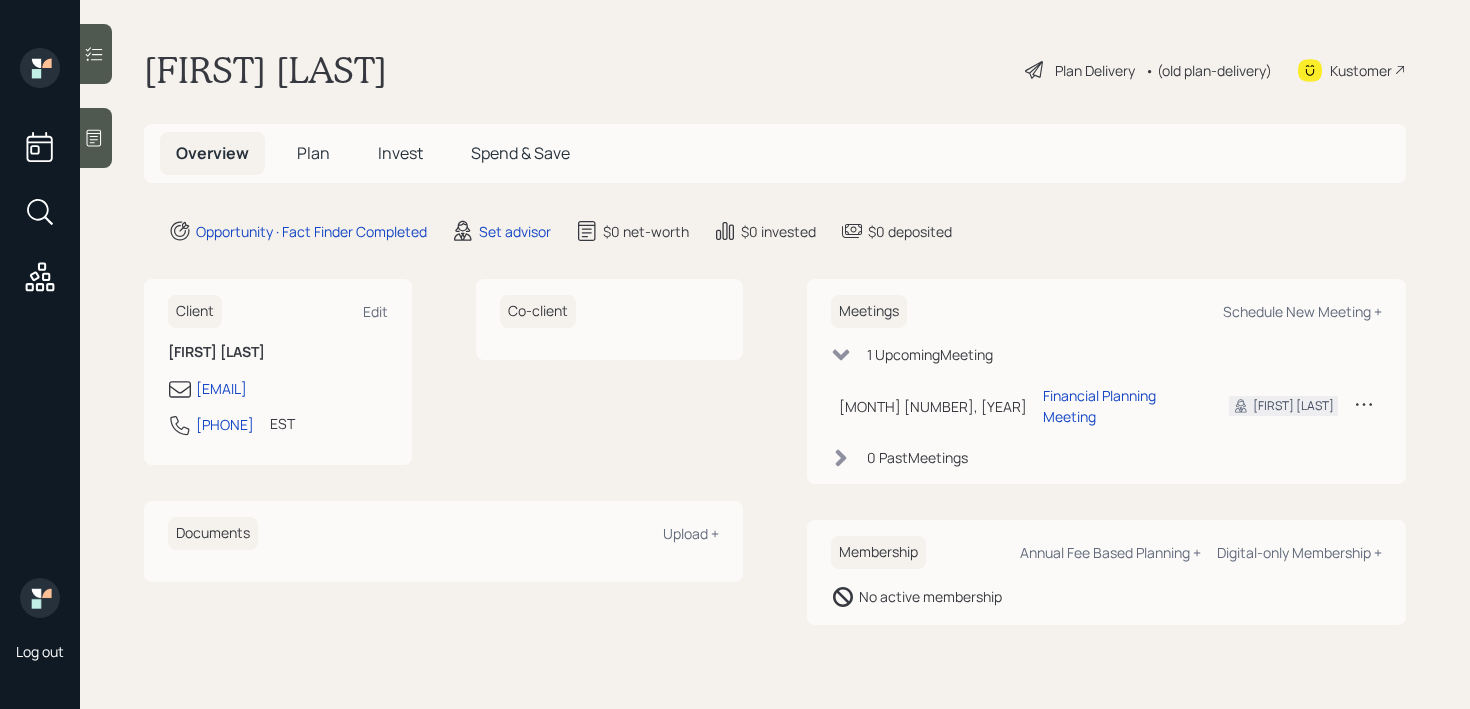 scroll, scrollTop: 0, scrollLeft: 0, axis: both 